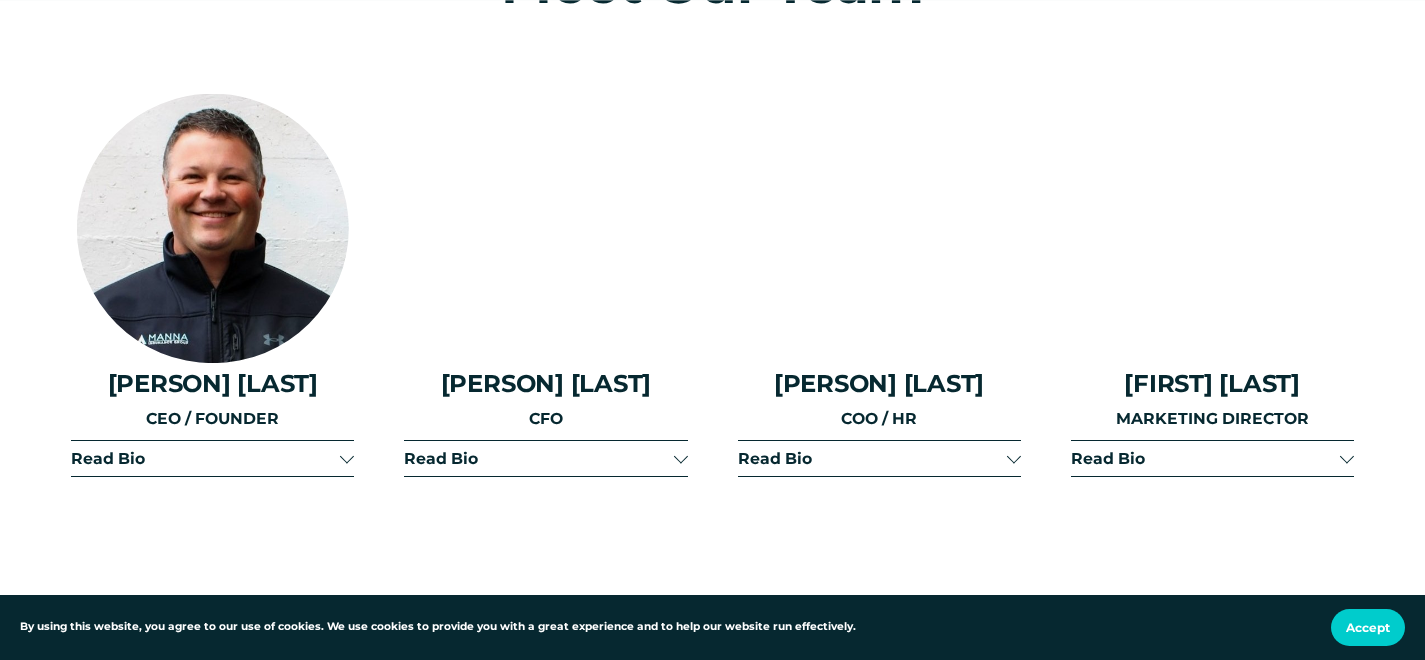 scroll, scrollTop: 2404, scrollLeft: 0, axis: vertical 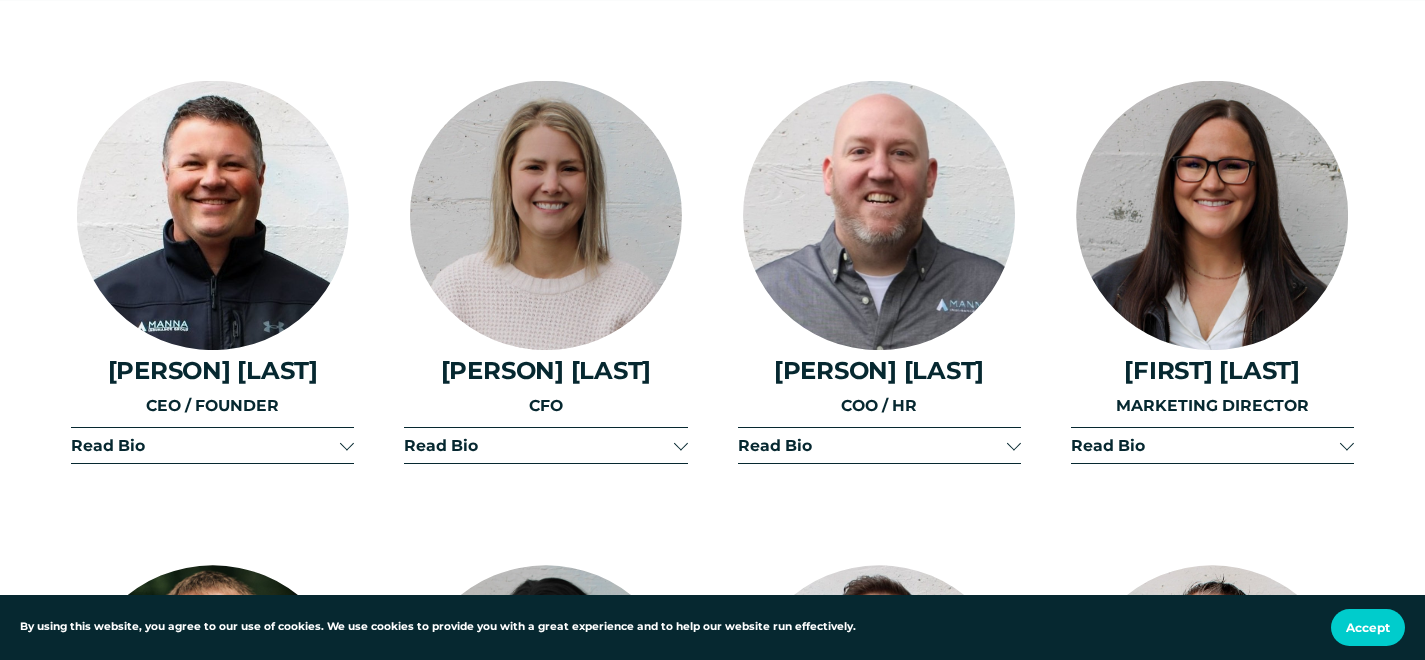 click at bounding box center [347, 446] 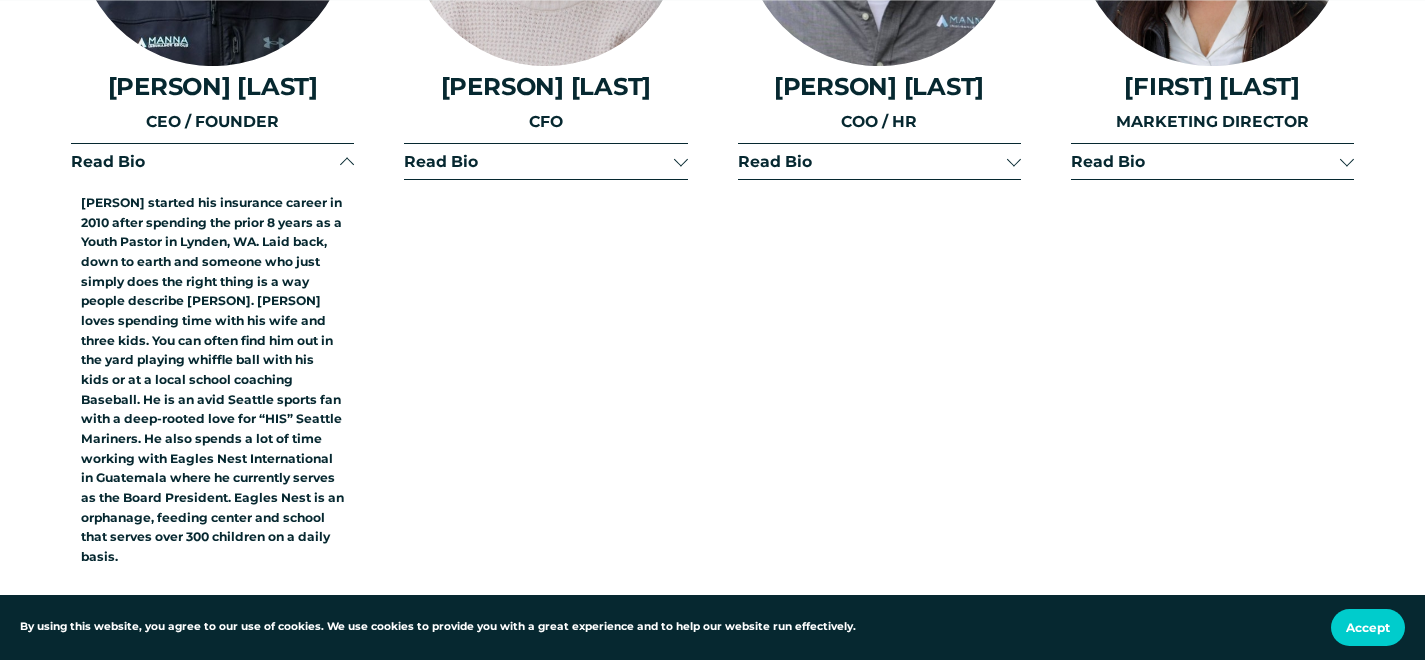 scroll, scrollTop: 2672, scrollLeft: 0, axis: vertical 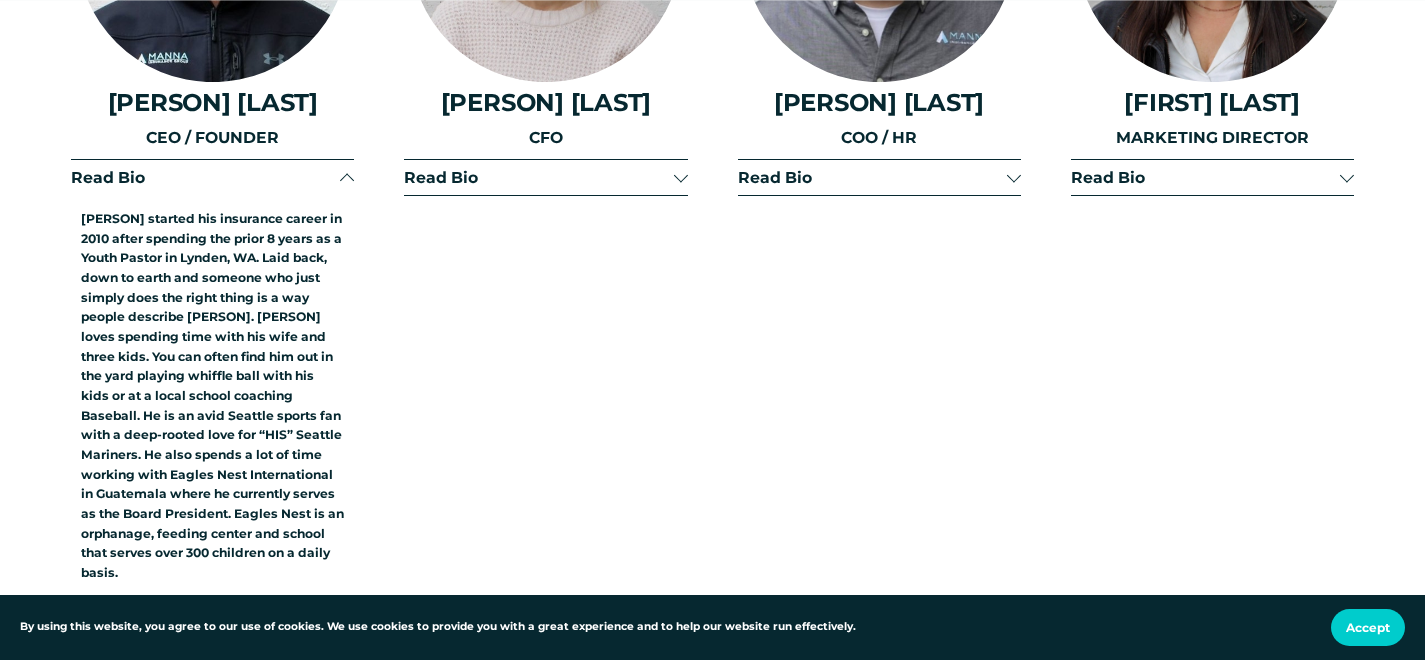 click at bounding box center (681, 178) 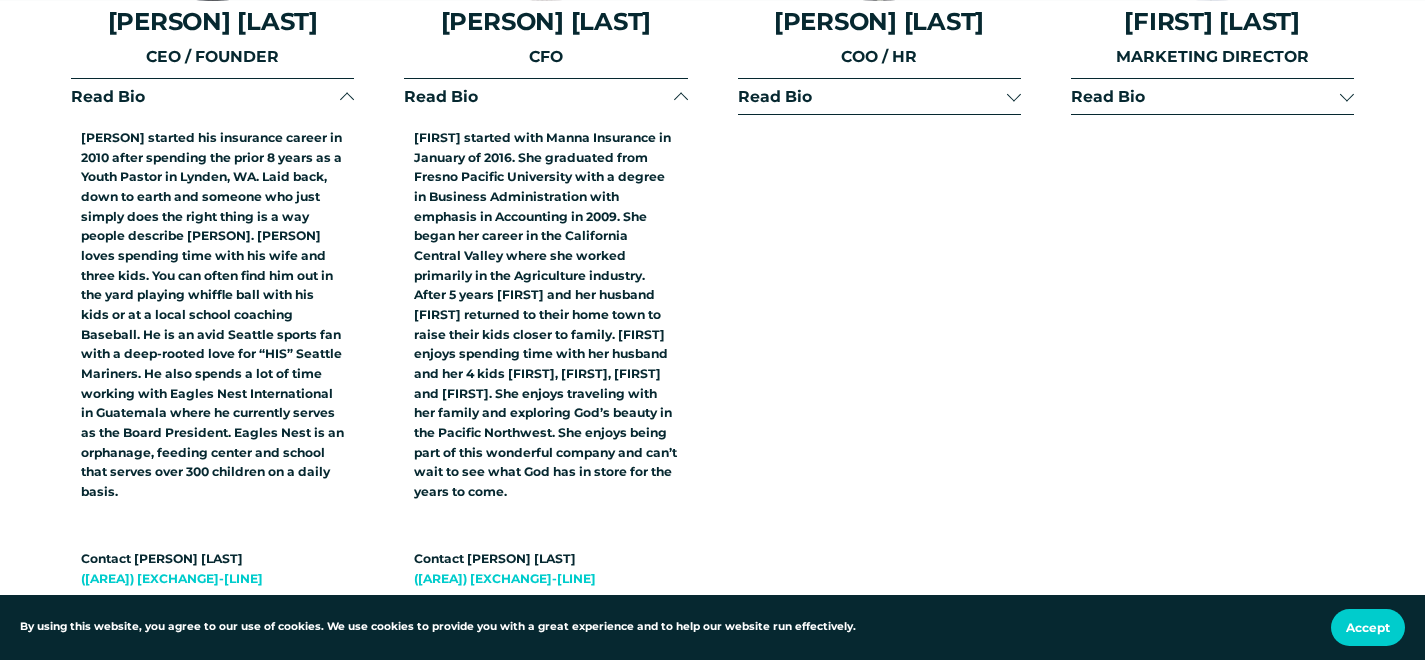 scroll, scrollTop: 2759, scrollLeft: 0, axis: vertical 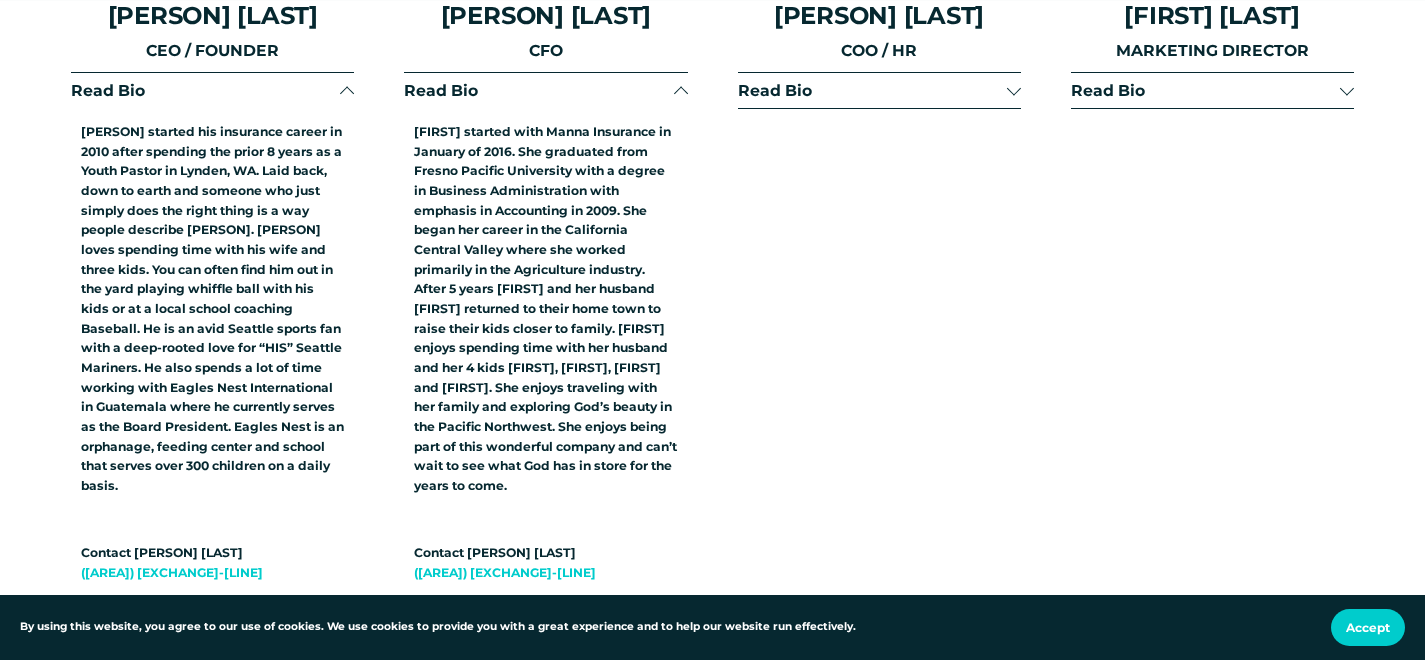 click on "Read Bio" at bounding box center (872, 90) 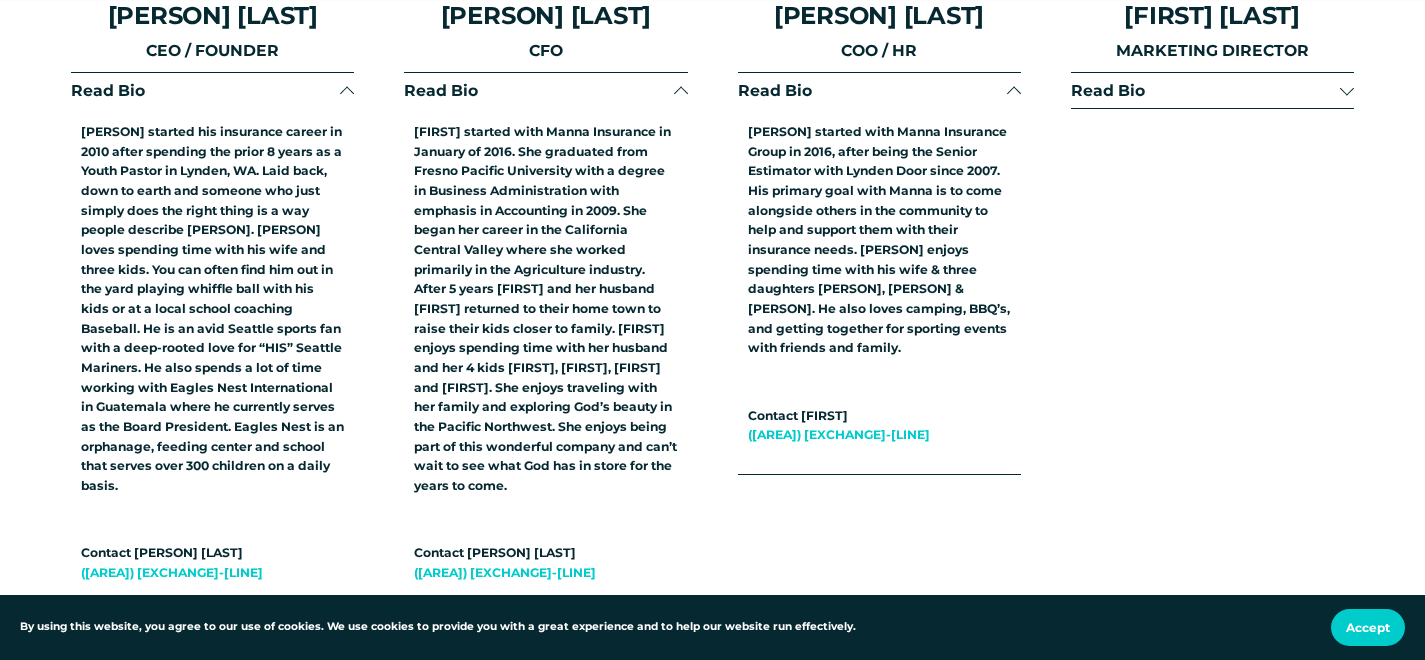click on "Read Bio" at bounding box center (1205, 90) 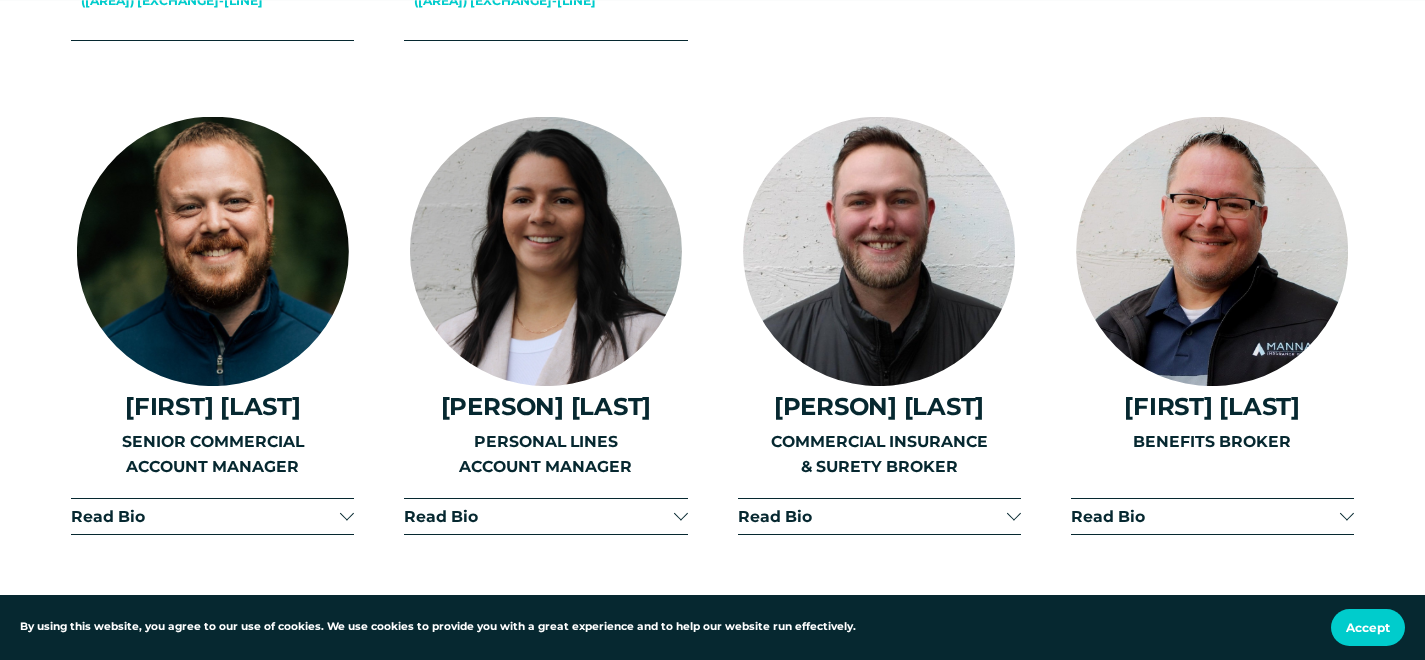 scroll, scrollTop: 3419, scrollLeft: 0, axis: vertical 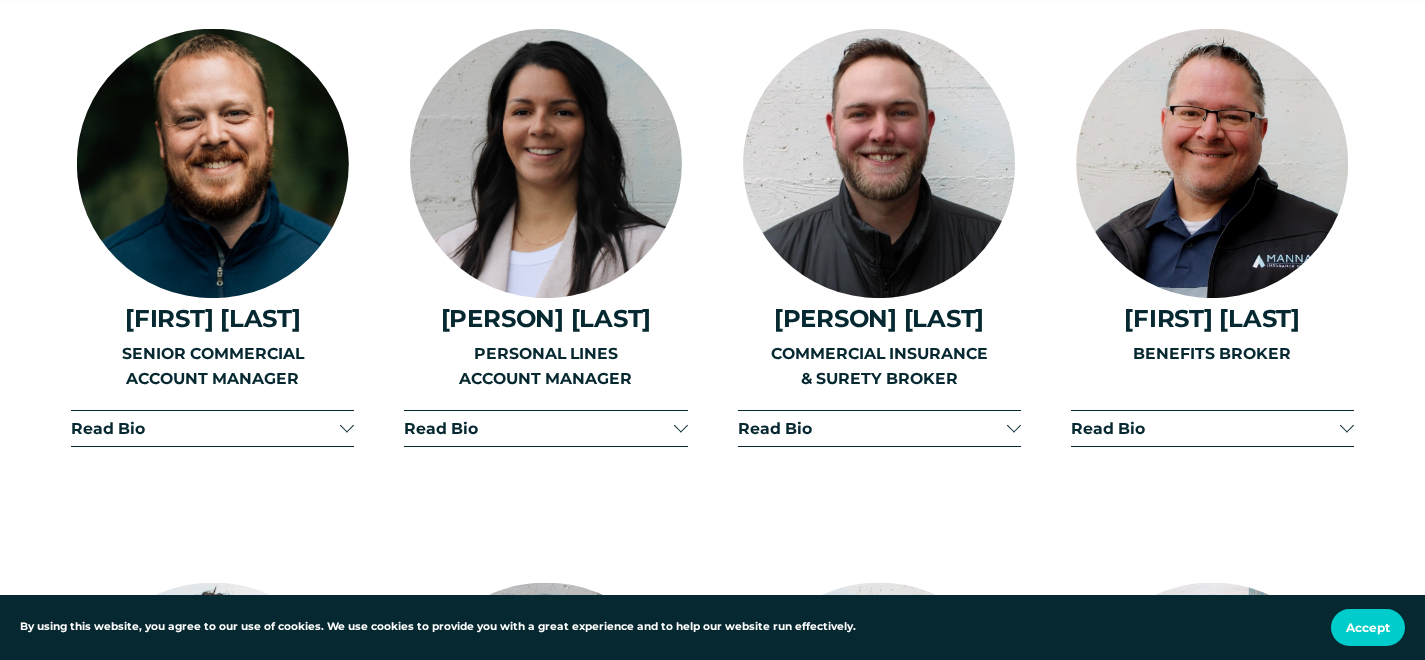 click at bounding box center (347, 428) 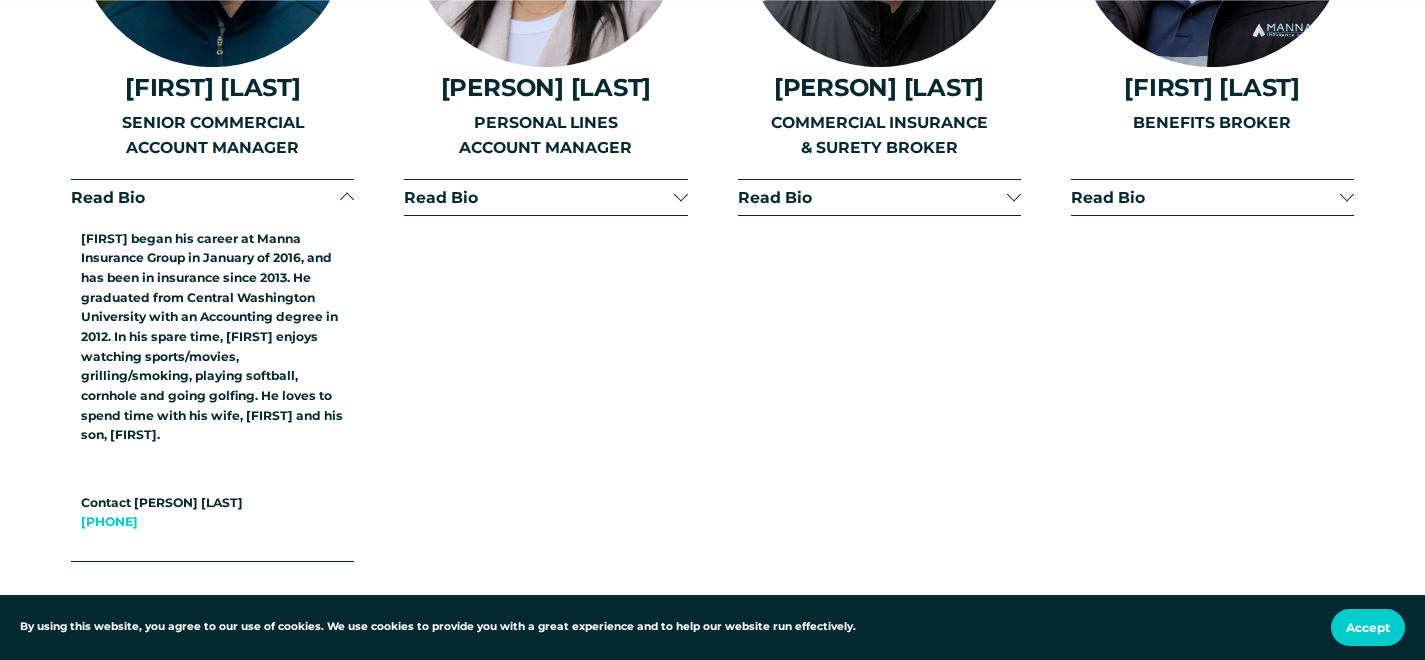 scroll, scrollTop: 3653, scrollLeft: 0, axis: vertical 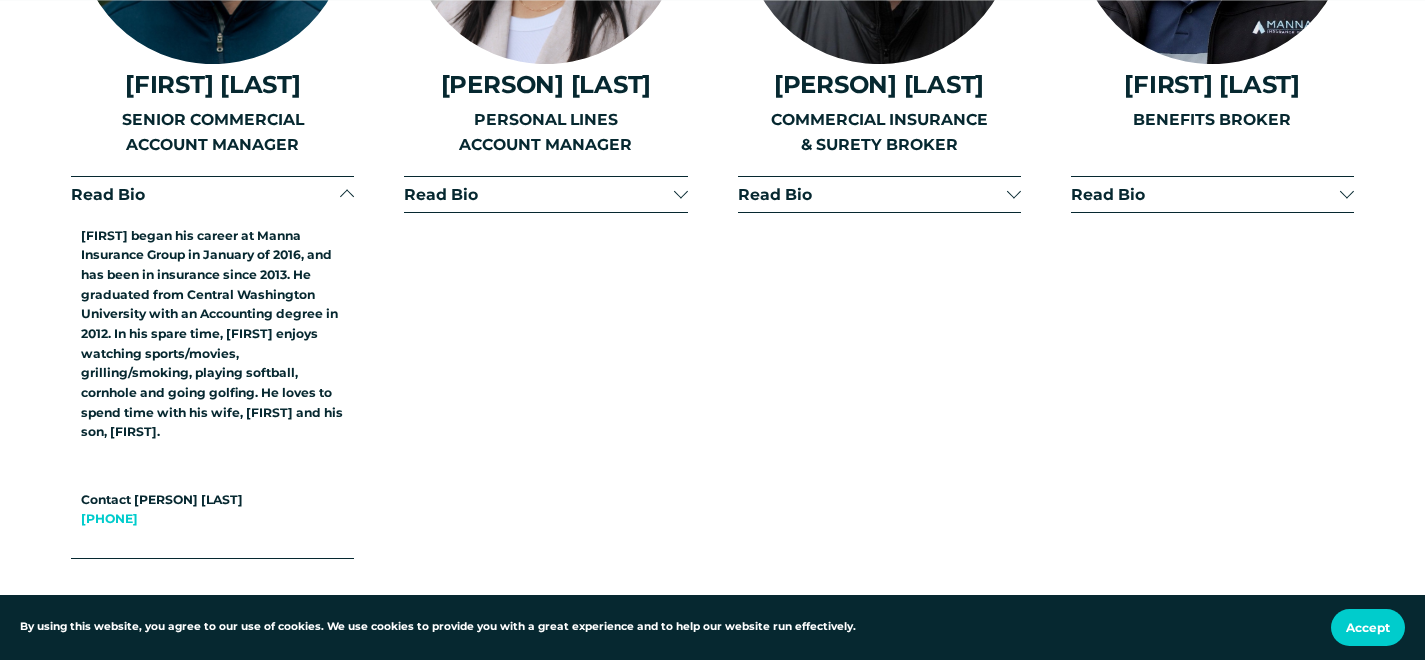 click on "Read Bio" at bounding box center [538, 194] 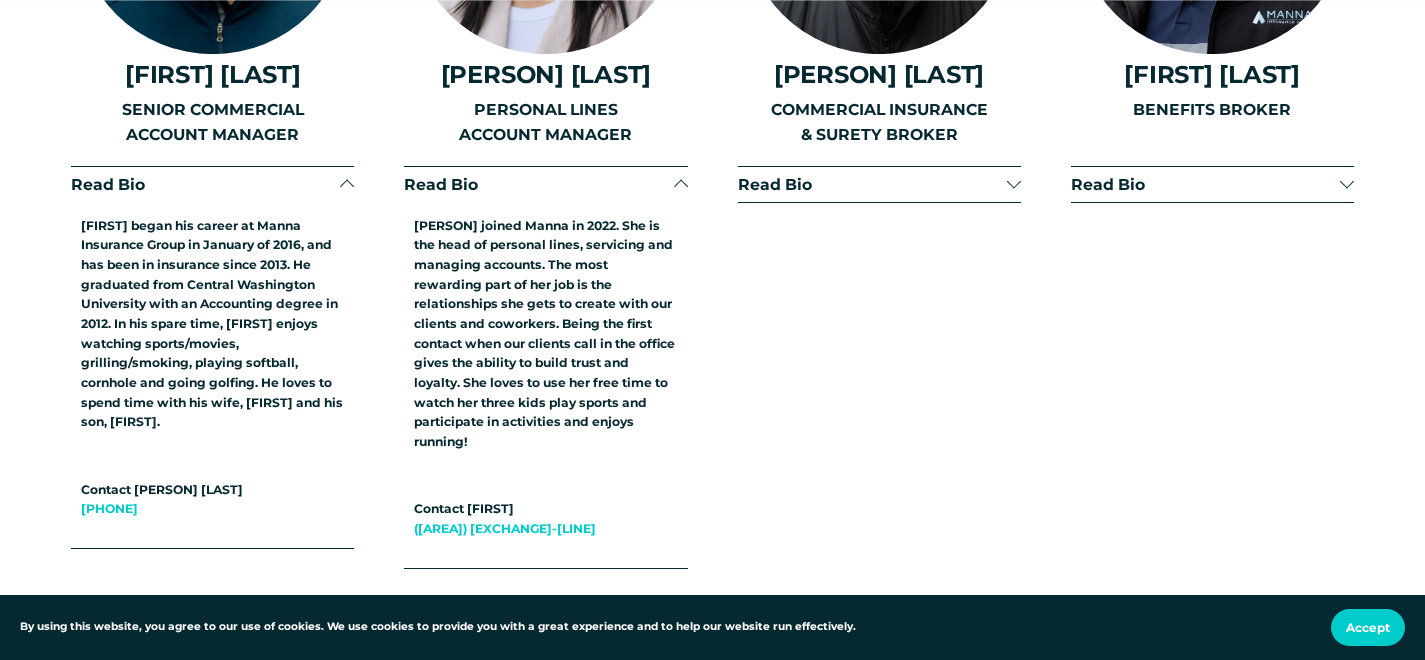 scroll, scrollTop: 3670, scrollLeft: 0, axis: vertical 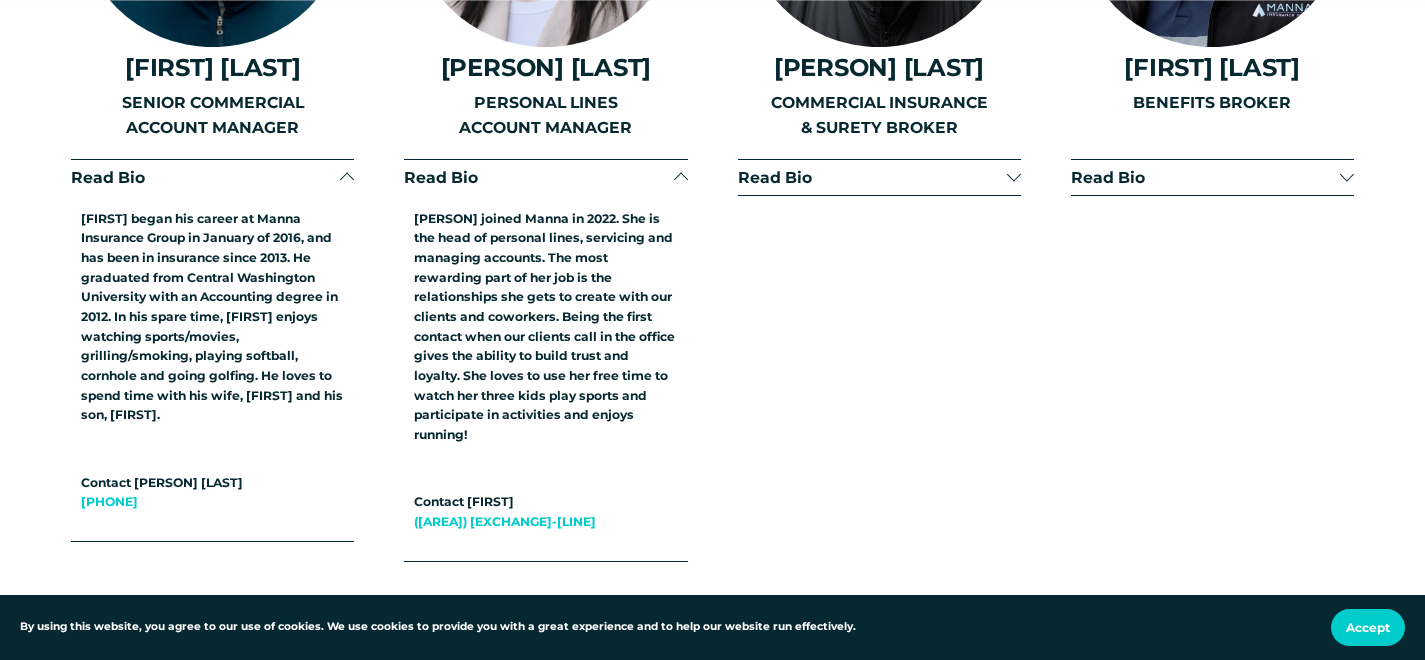 click on "Read Bio" at bounding box center [879, 177] 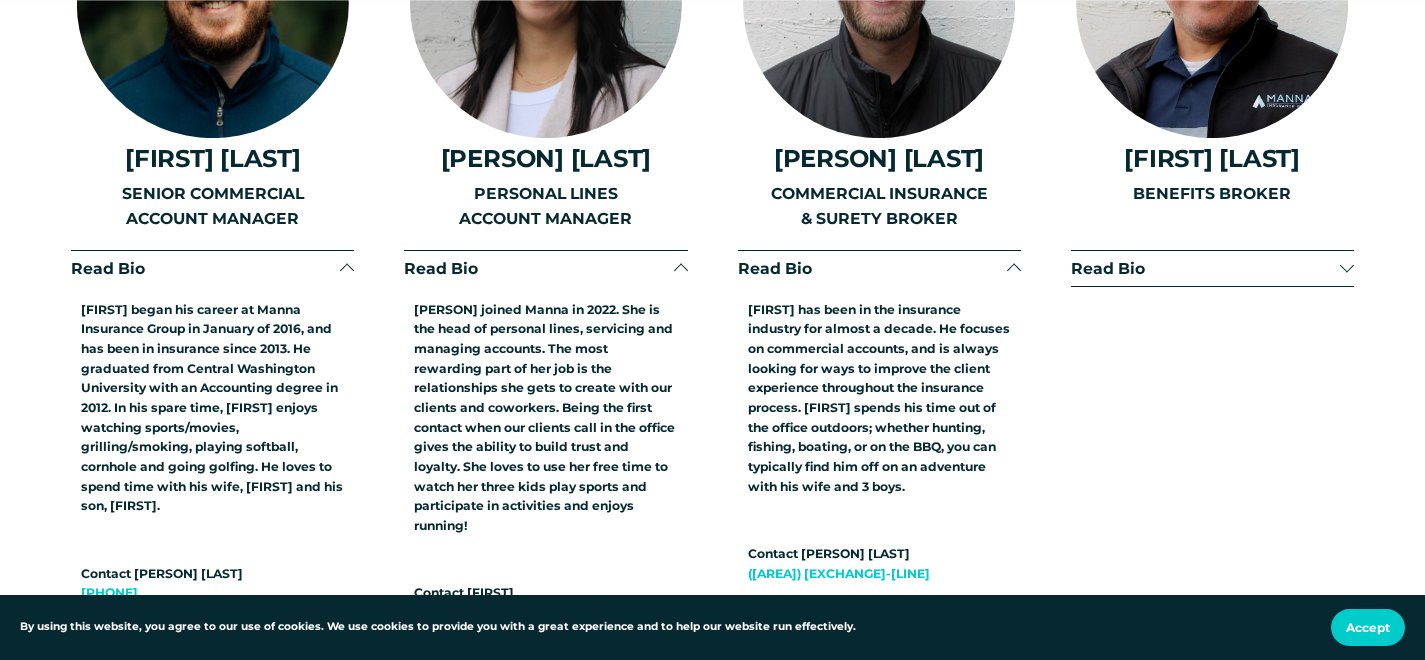 scroll, scrollTop: 3587, scrollLeft: 0, axis: vertical 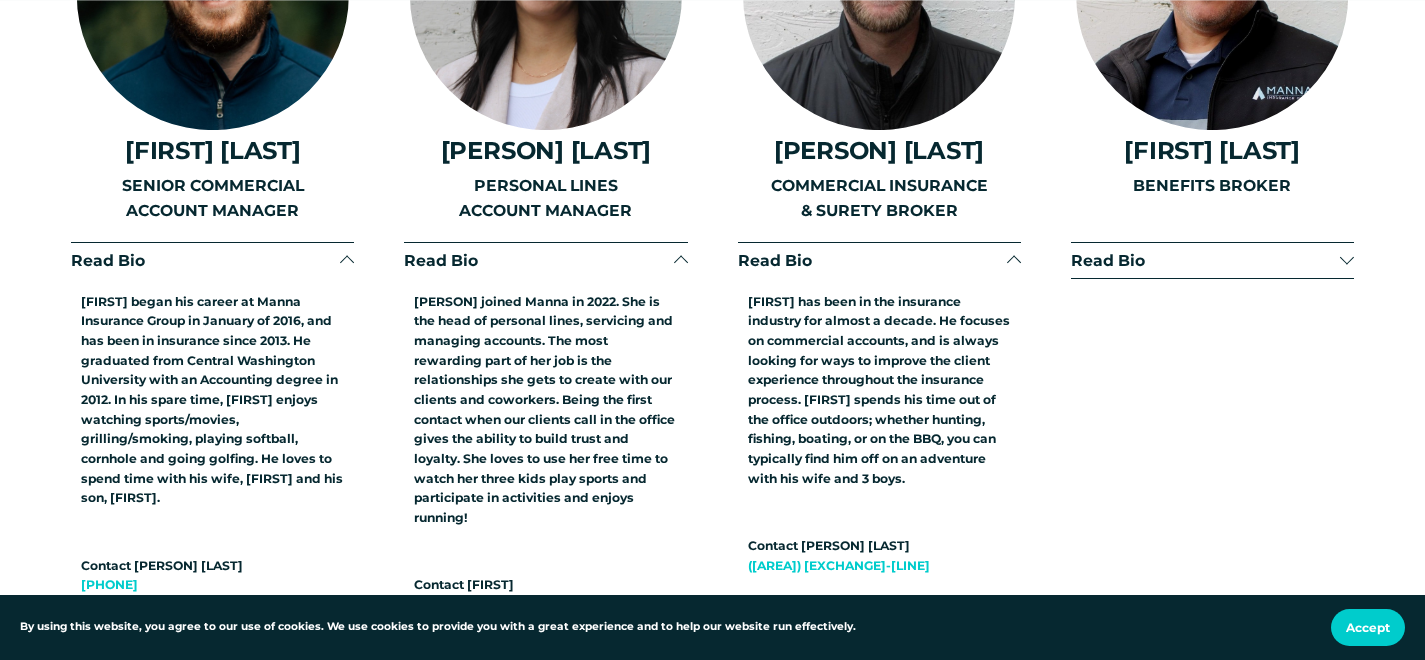 click at bounding box center [1347, 258] 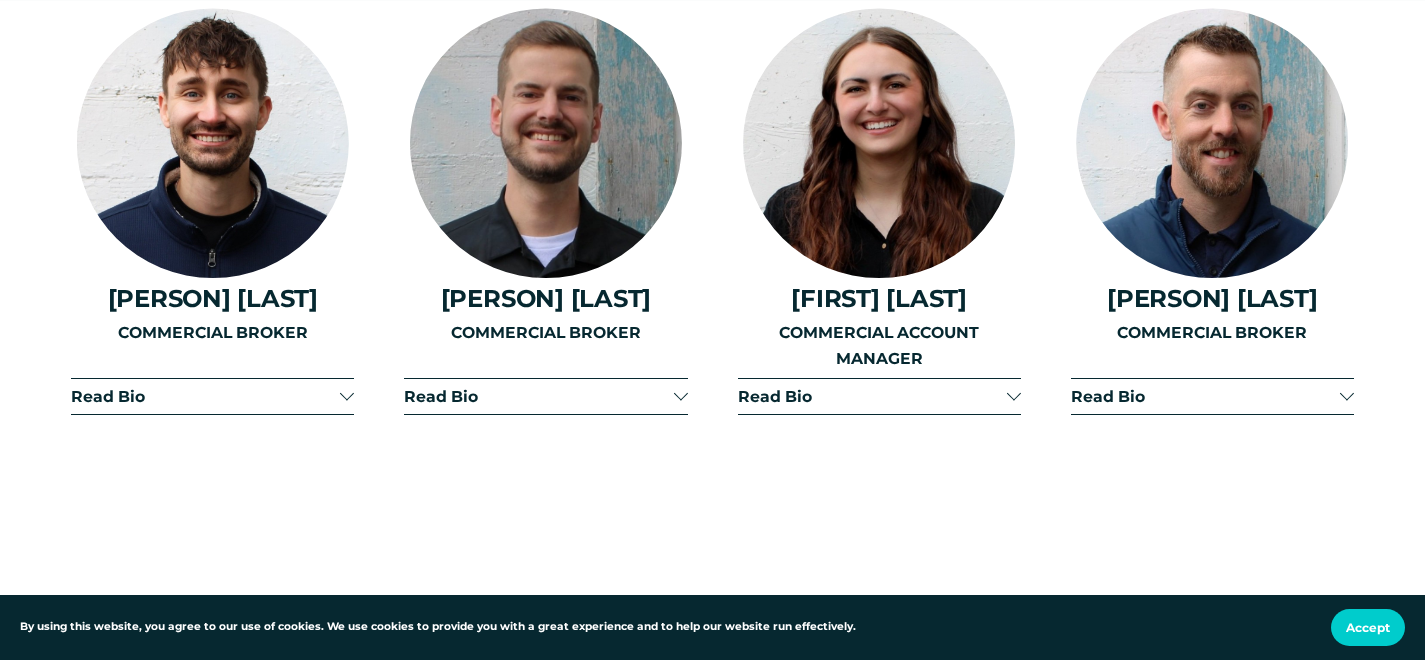 scroll, scrollTop: 4492, scrollLeft: 0, axis: vertical 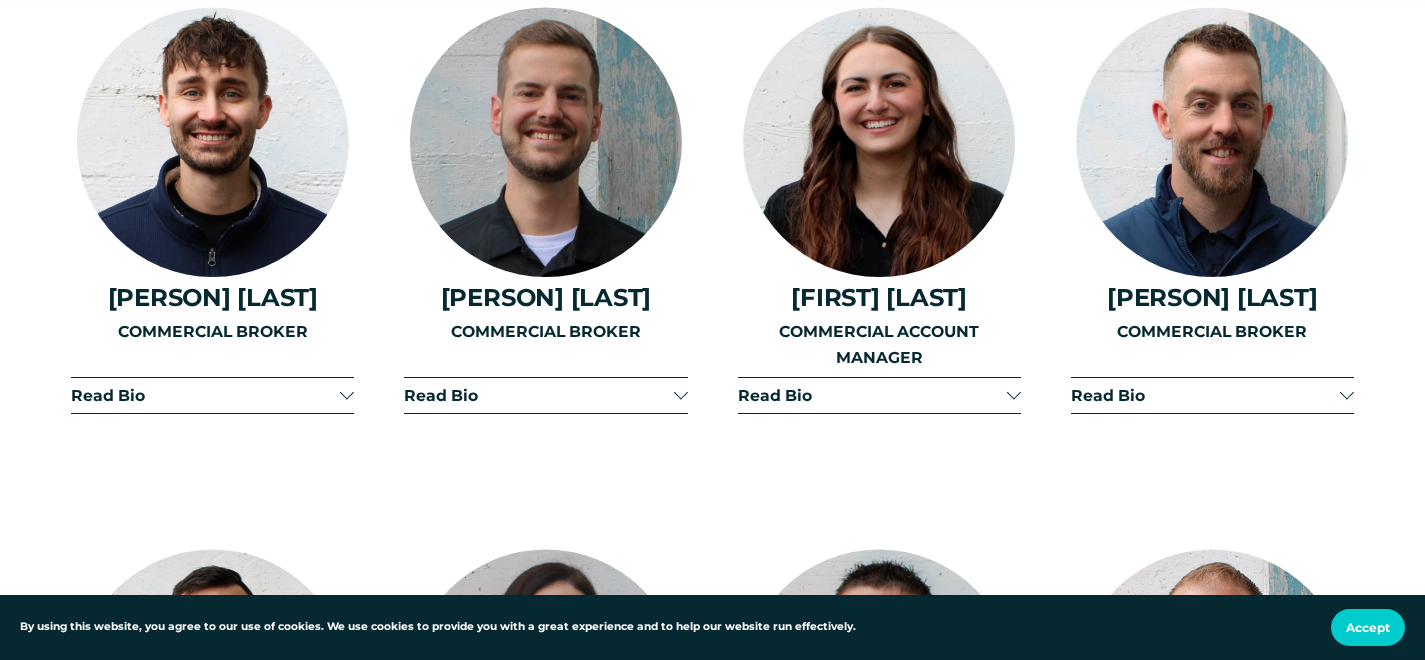 click at bounding box center (347, 395) 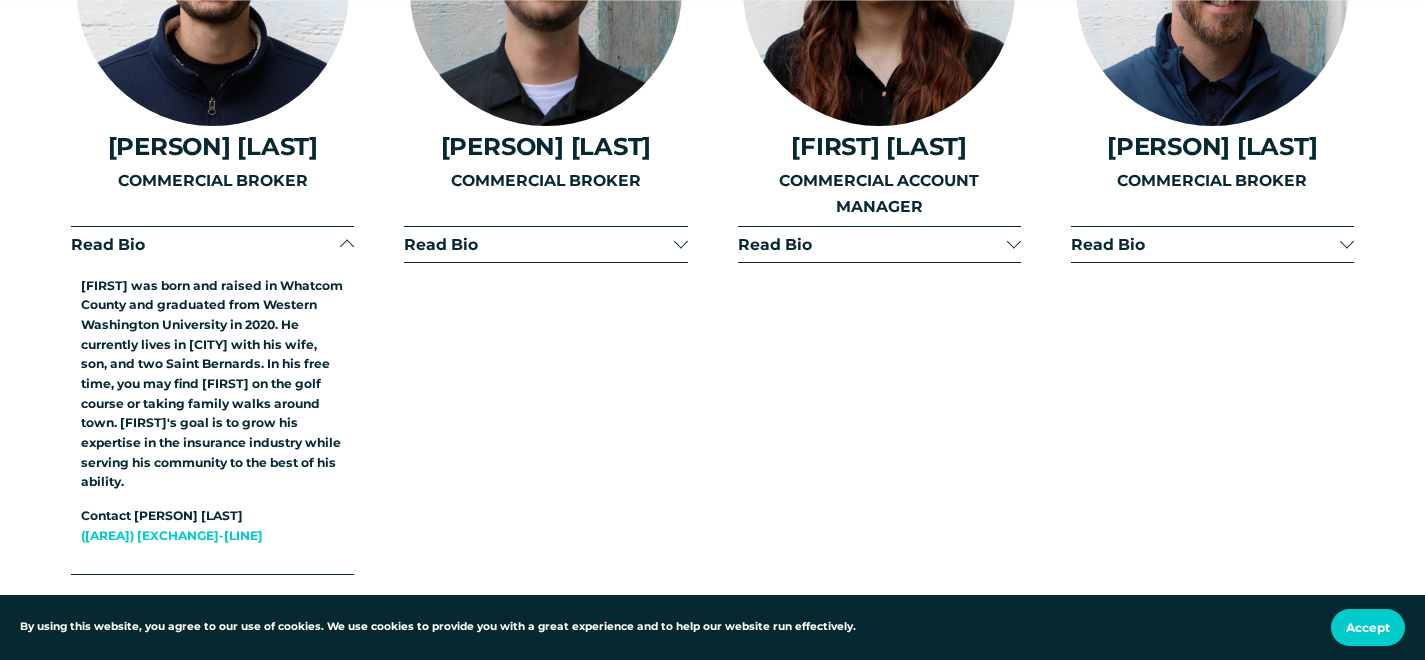 scroll, scrollTop: 4647, scrollLeft: 0, axis: vertical 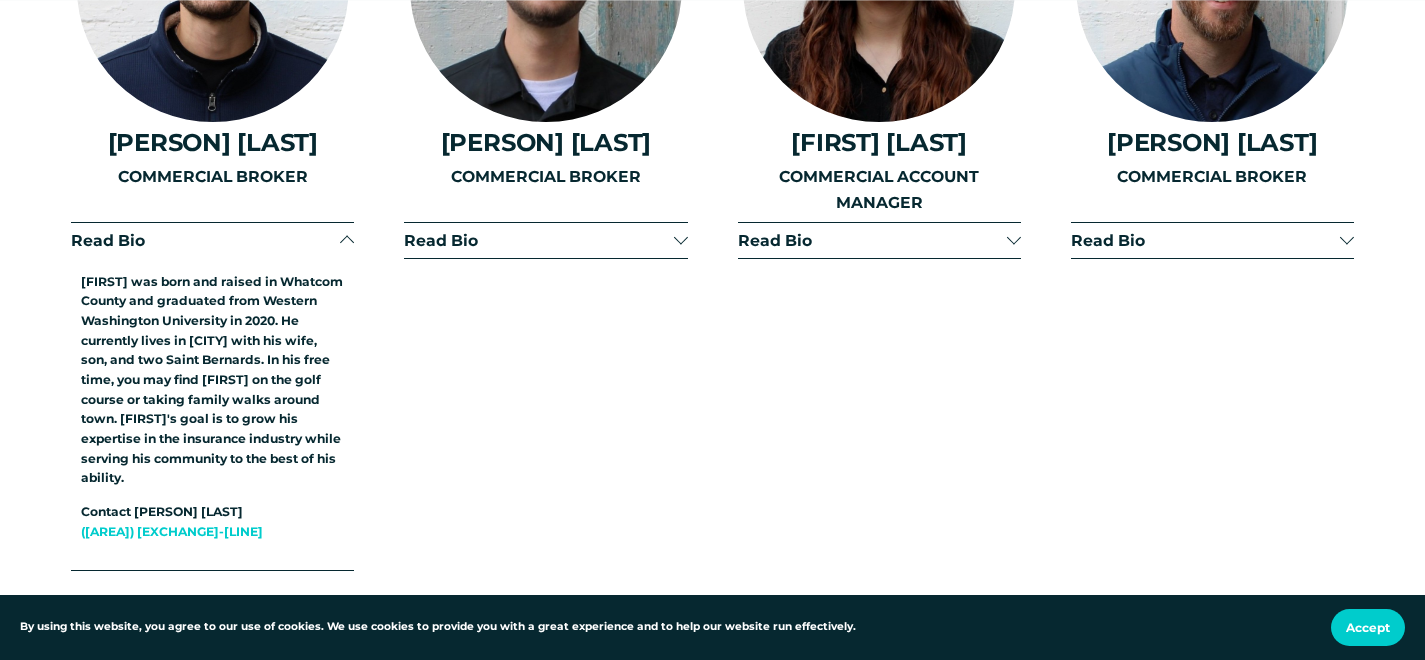click at bounding box center [680, 238] 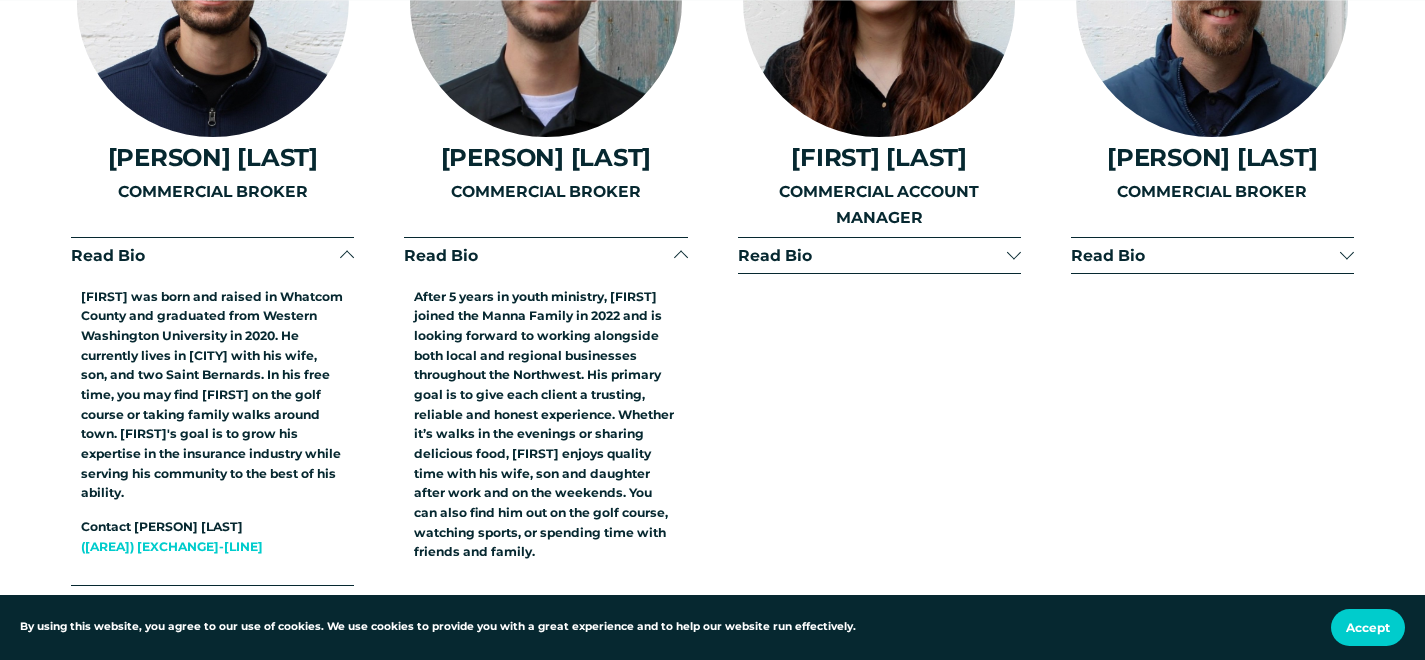 scroll, scrollTop: 4633, scrollLeft: 0, axis: vertical 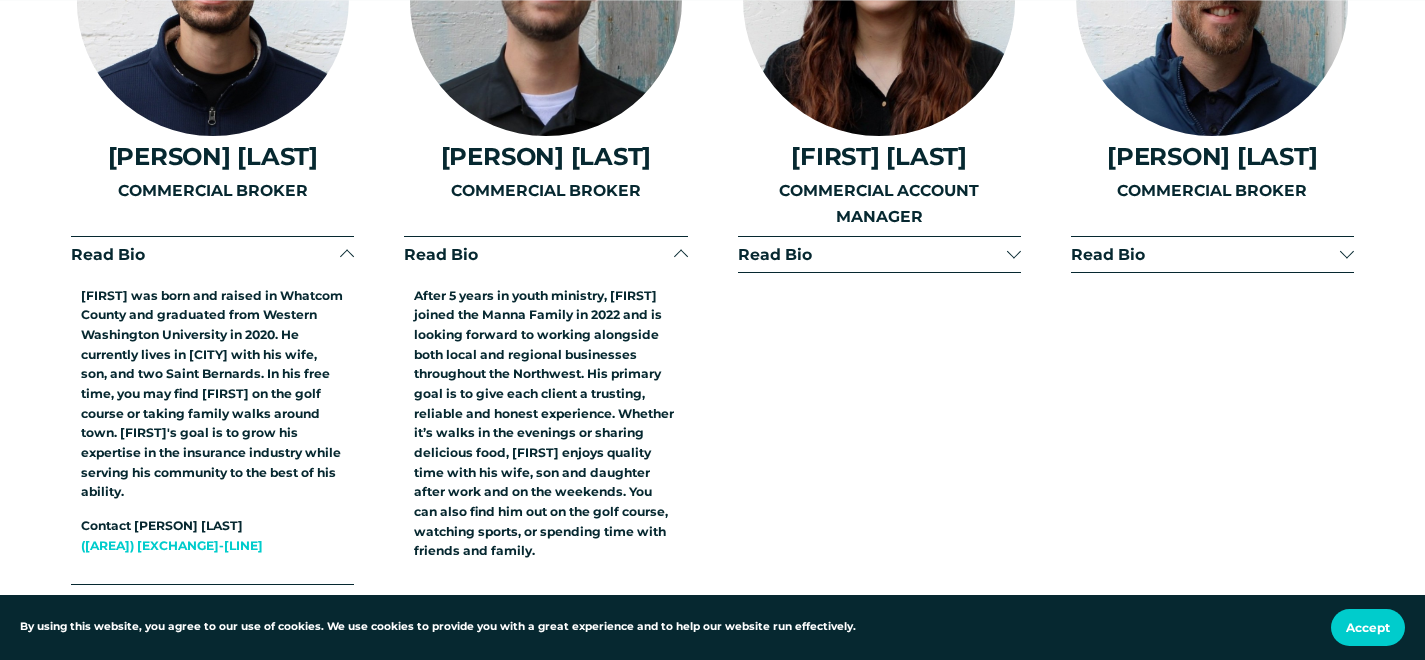 click at bounding box center [1014, 254] 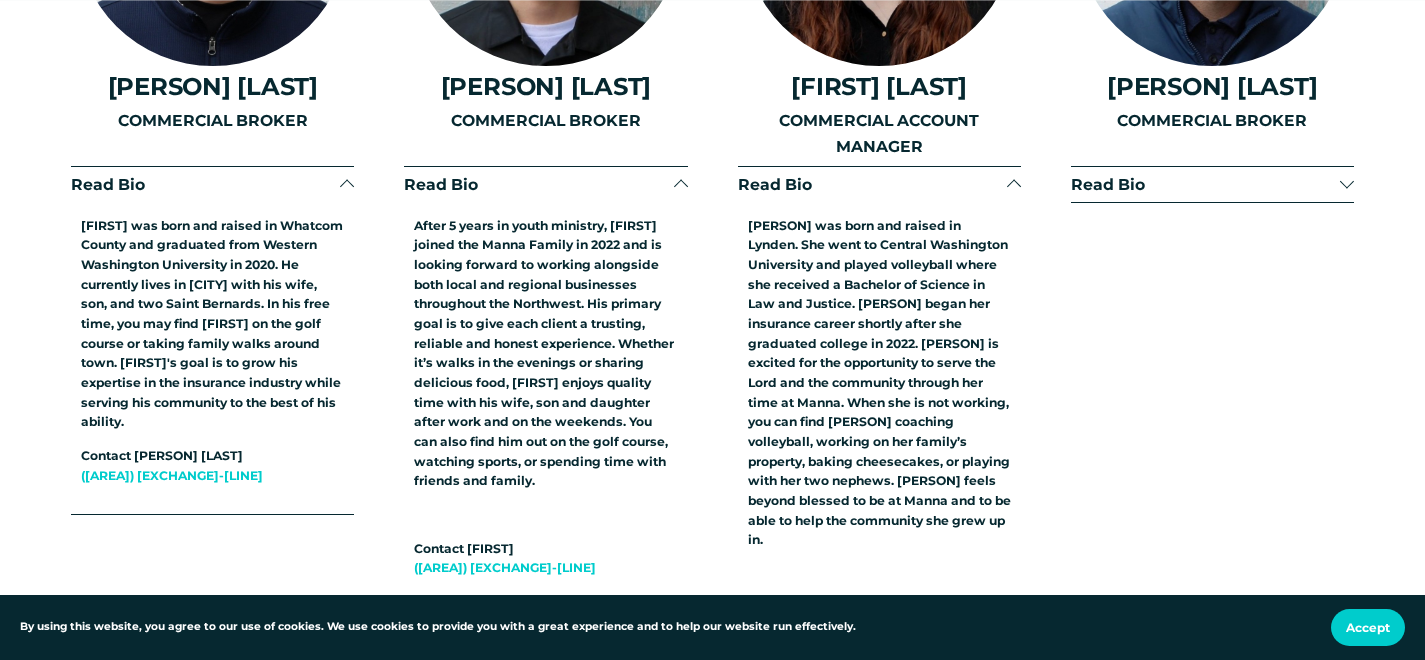 scroll, scrollTop: 4706, scrollLeft: 0, axis: vertical 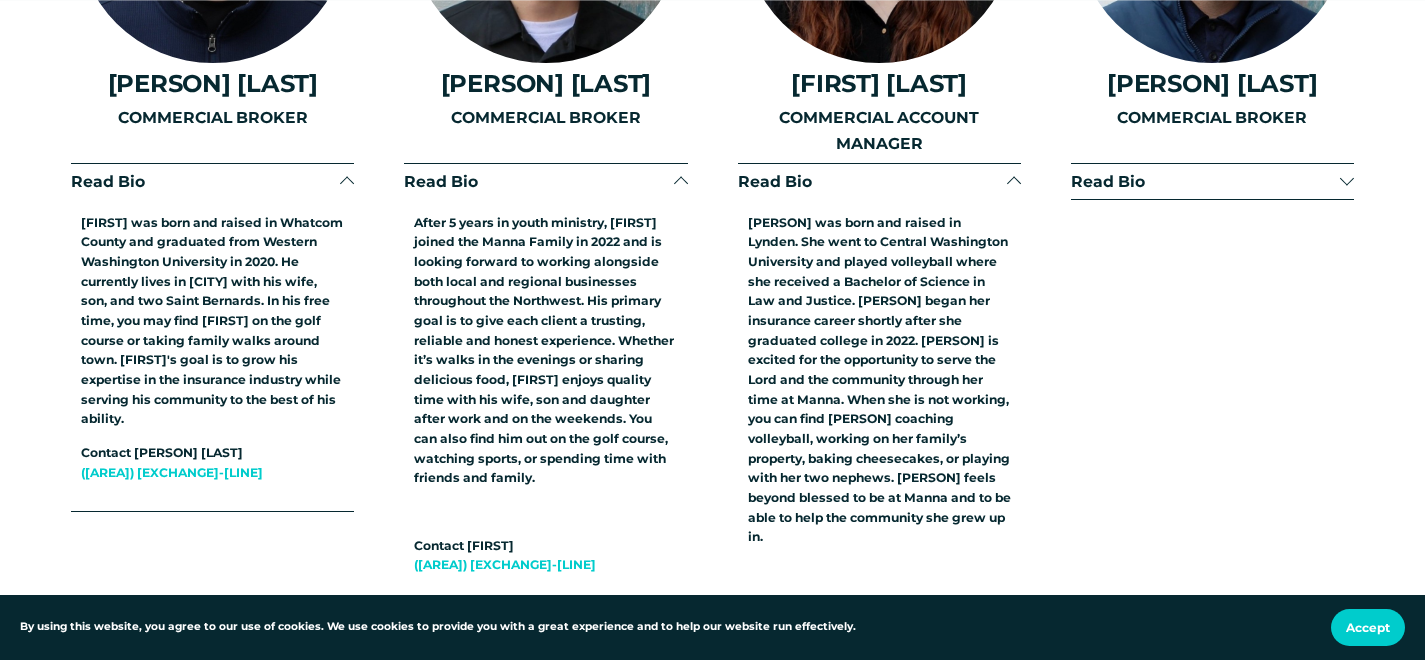 click on "Read Bio" at bounding box center (1205, 181) 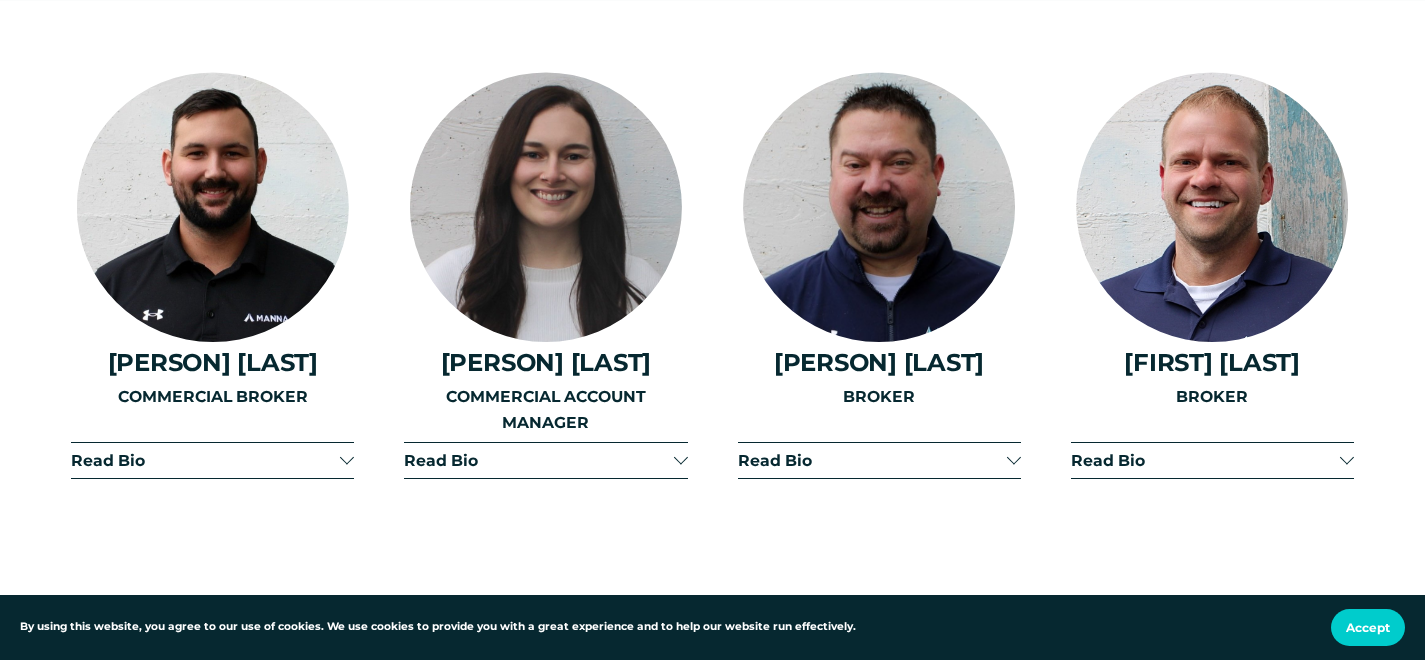scroll, scrollTop: 5567, scrollLeft: 0, axis: vertical 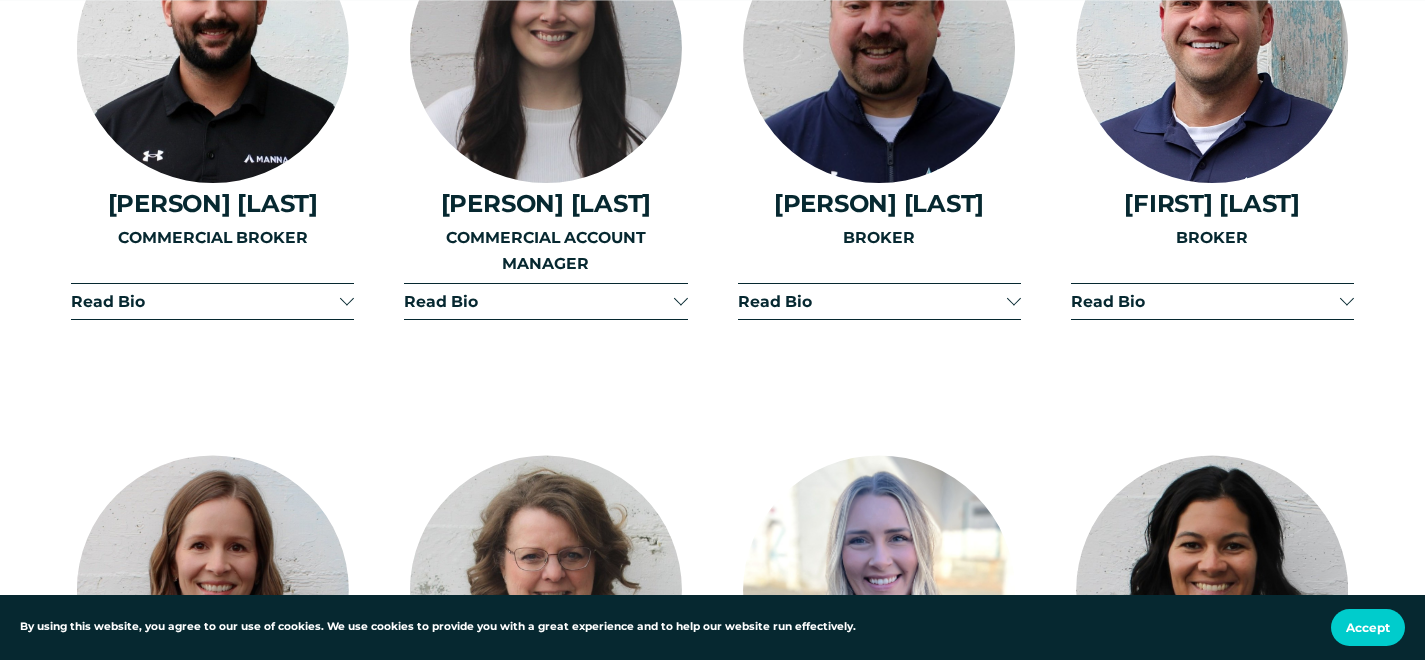 click at bounding box center [347, 299] 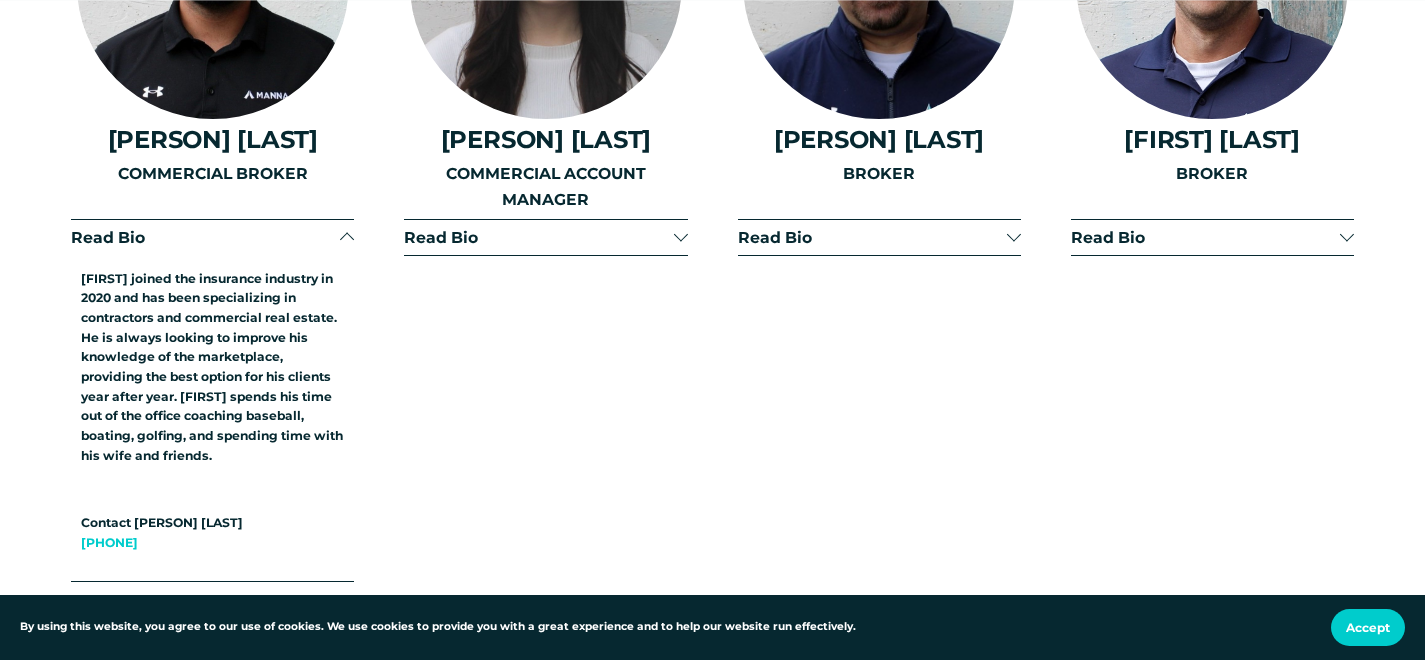 scroll, scrollTop: 5632, scrollLeft: 0, axis: vertical 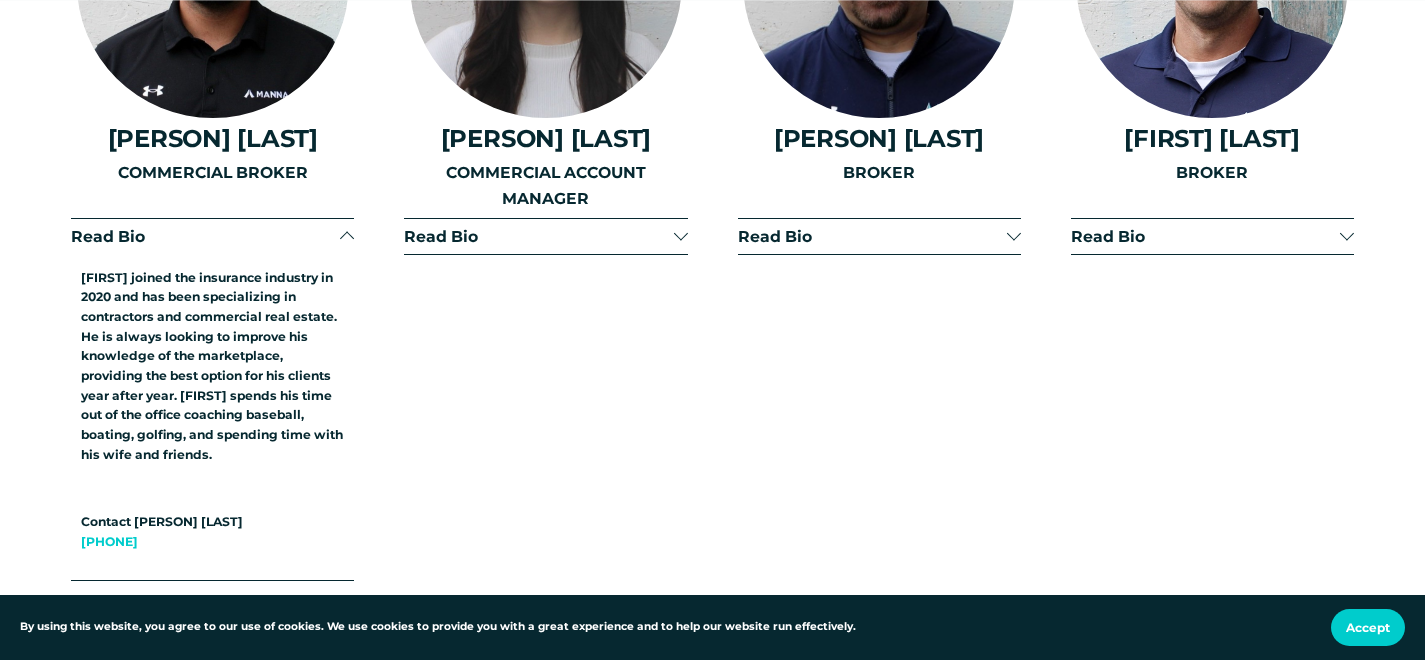 click at bounding box center (681, 236) 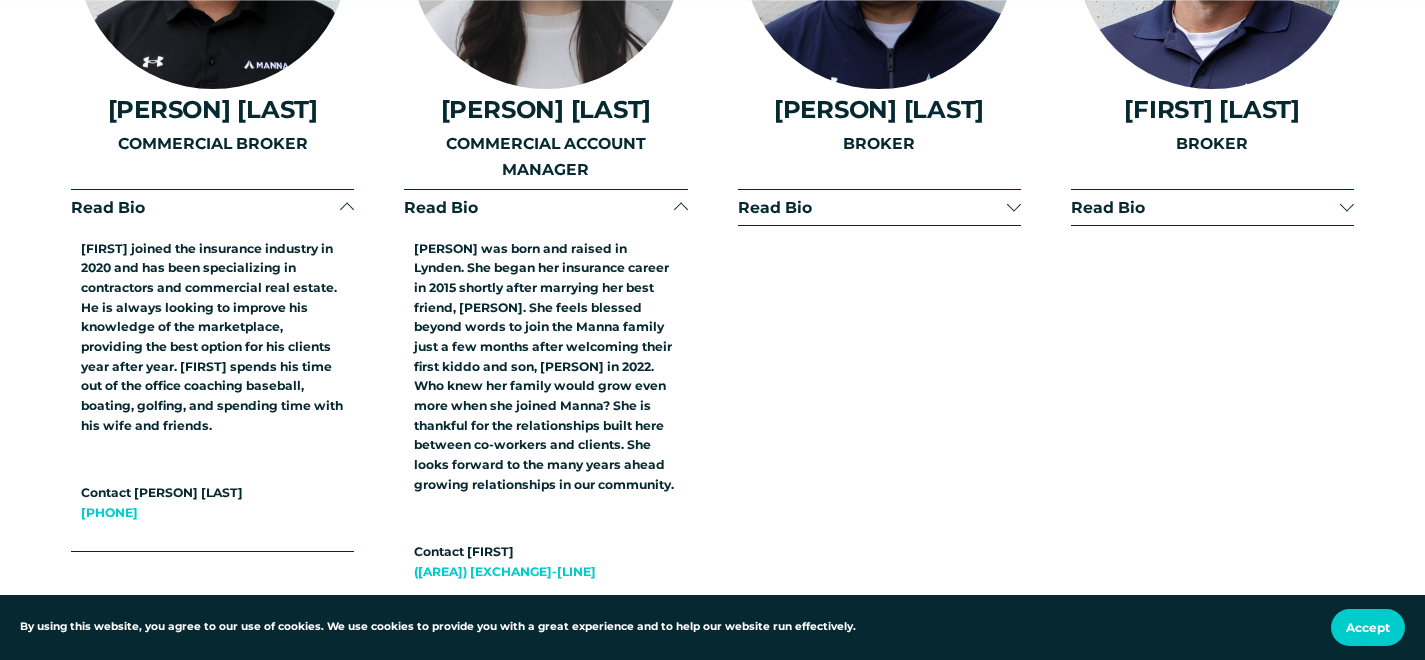 scroll, scrollTop: 5663, scrollLeft: 0, axis: vertical 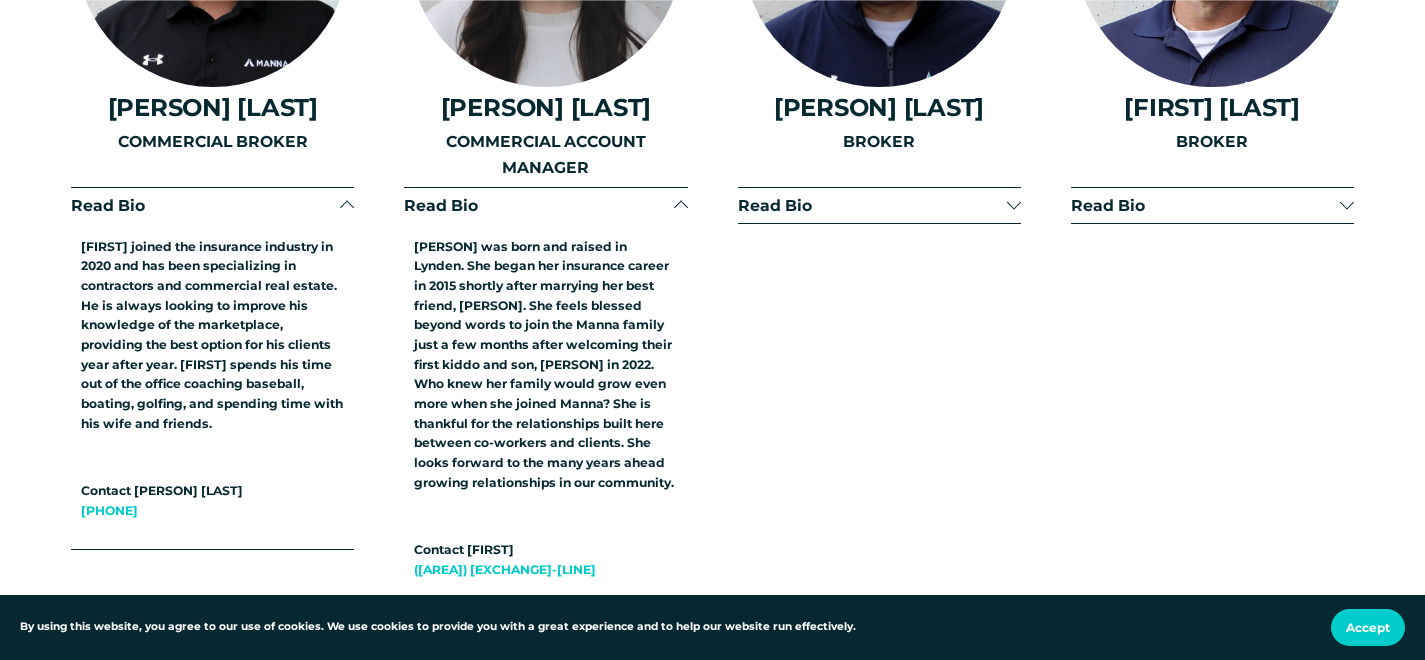 click at bounding box center (1014, 205) 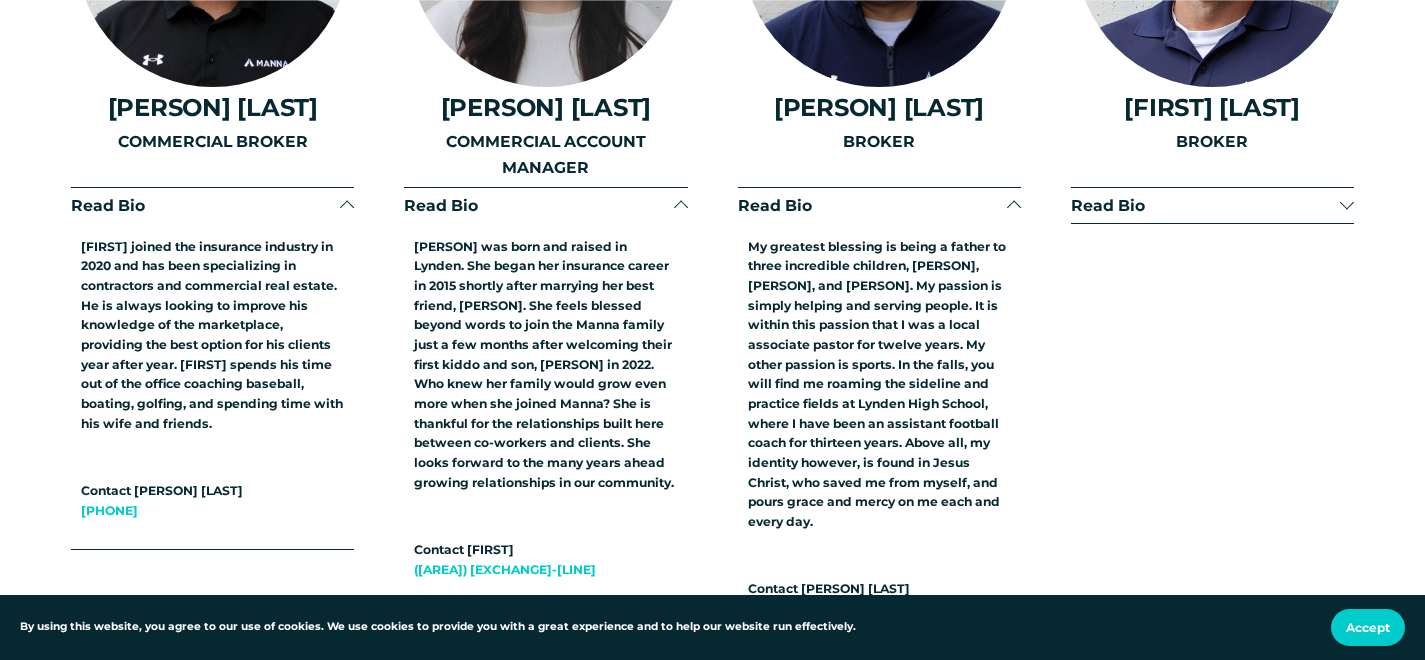 click on "Read Bio" at bounding box center [1205, 205] 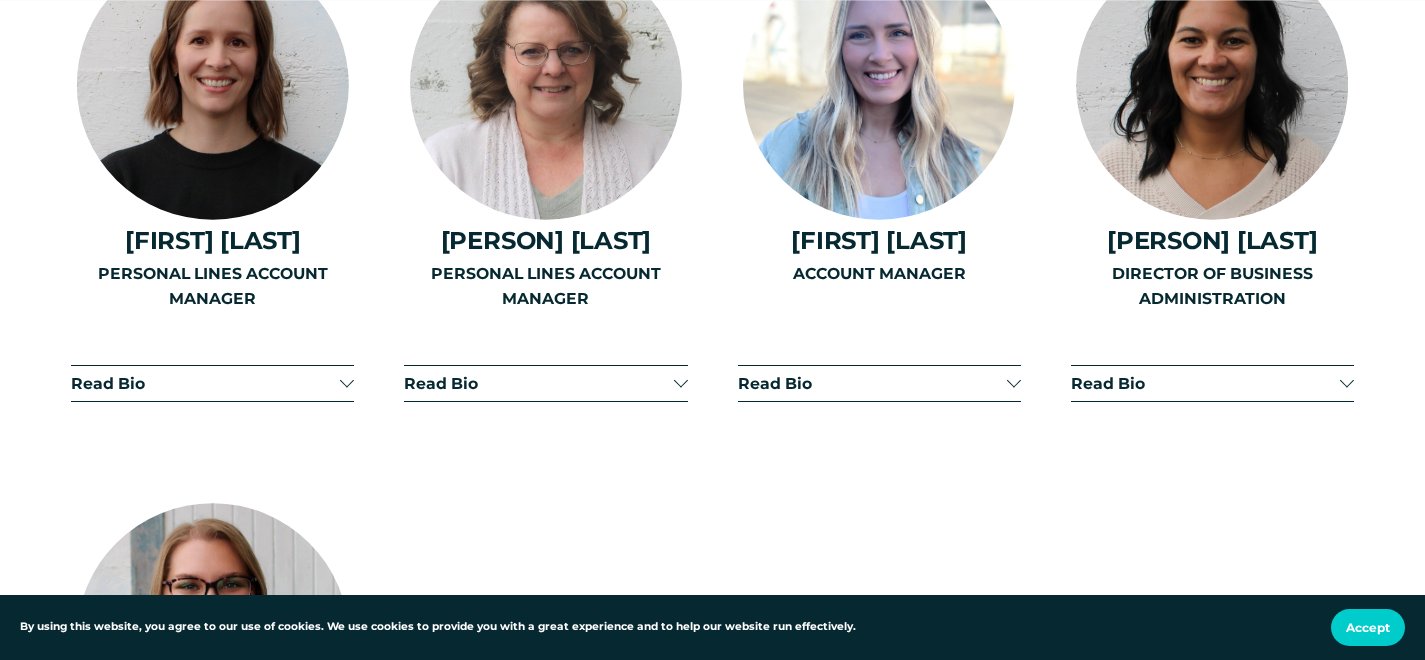 scroll, scrollTop: 6564, scrollLeft: 0, axis: vertical 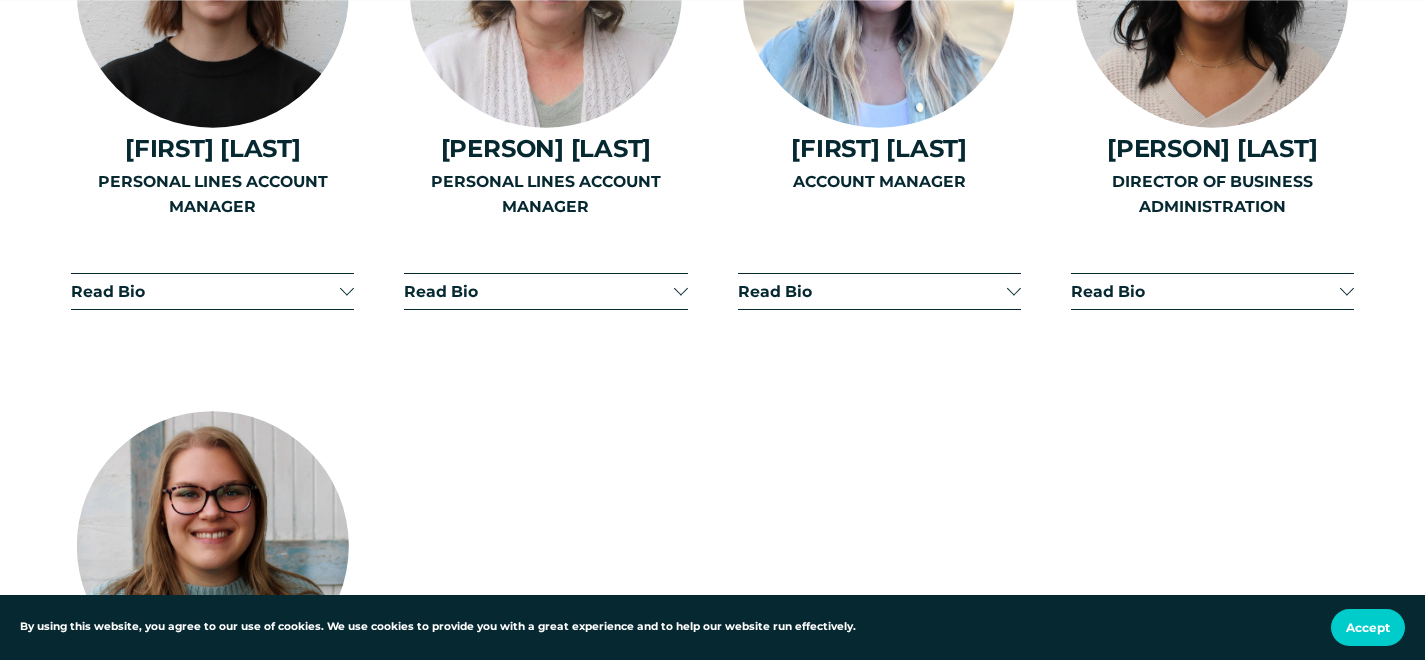 click on "Read Bio" at bounding box center (1205, 291) 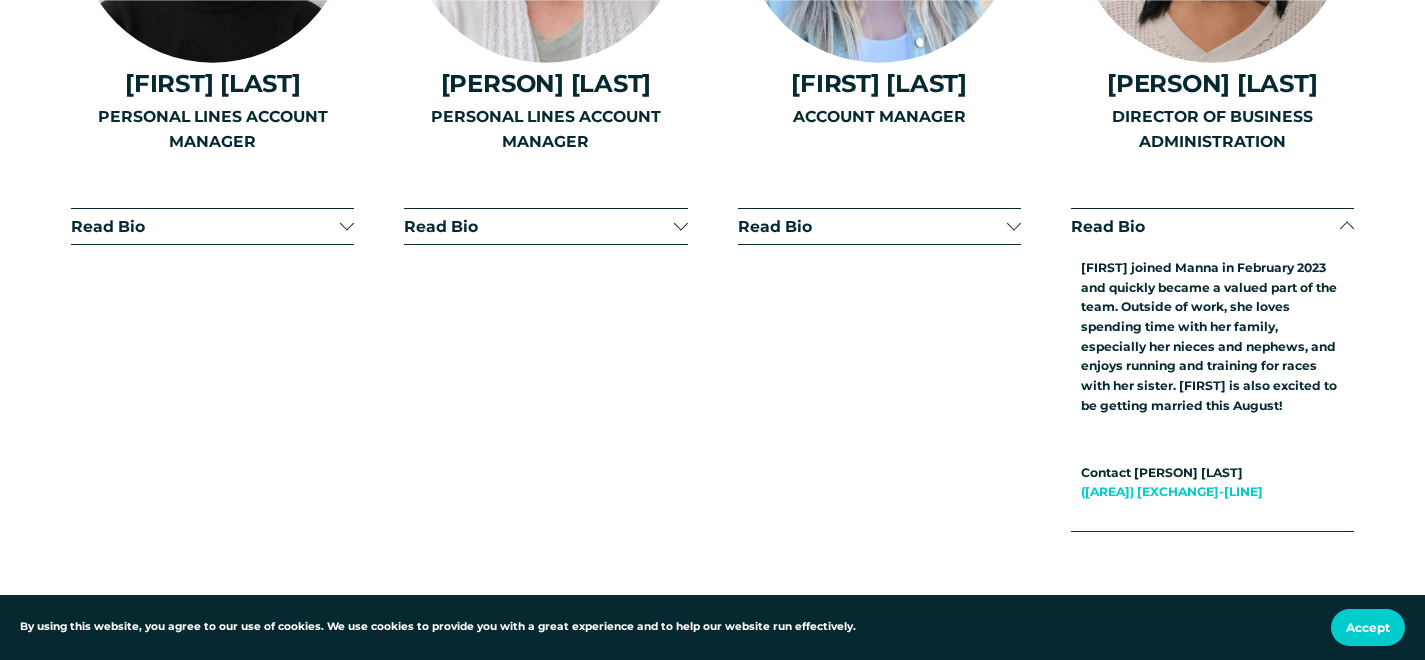 scroll, scrollTop: 6628, scrollLeft: 0, axis: vertical 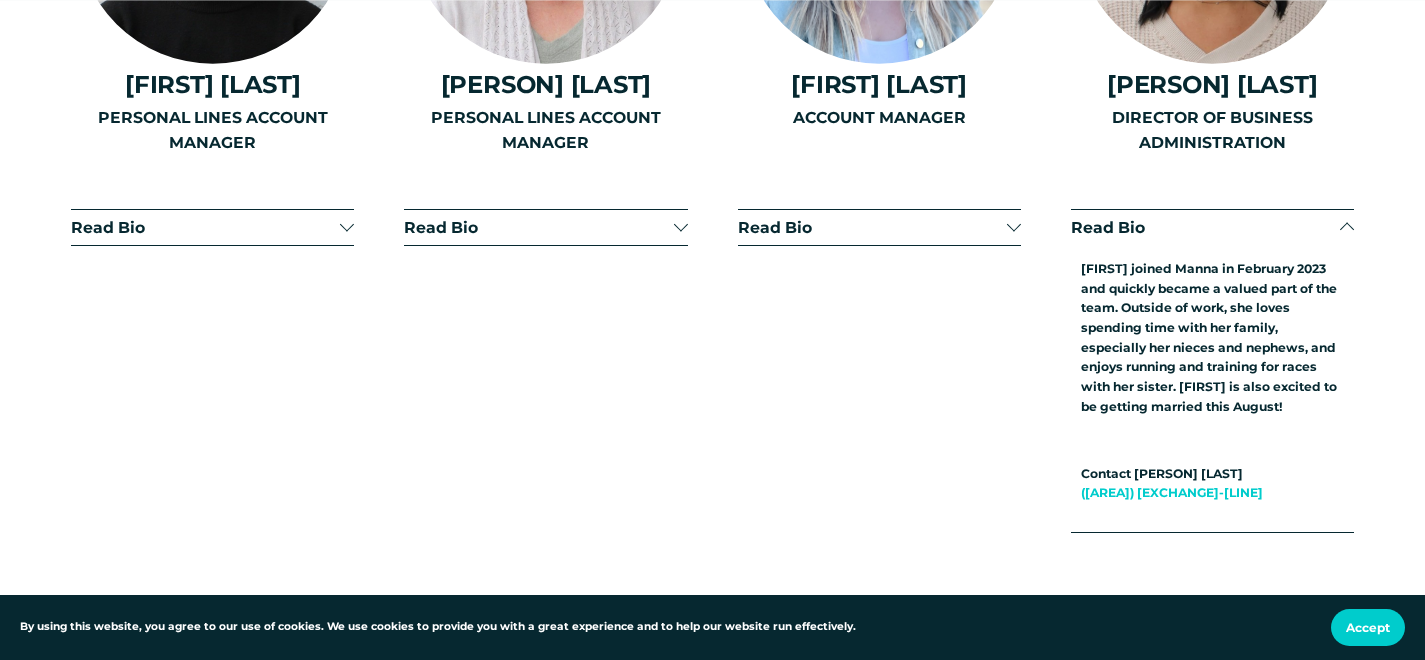 click on "ACCOUNT MANAGER" at bounding box center [879, 236] 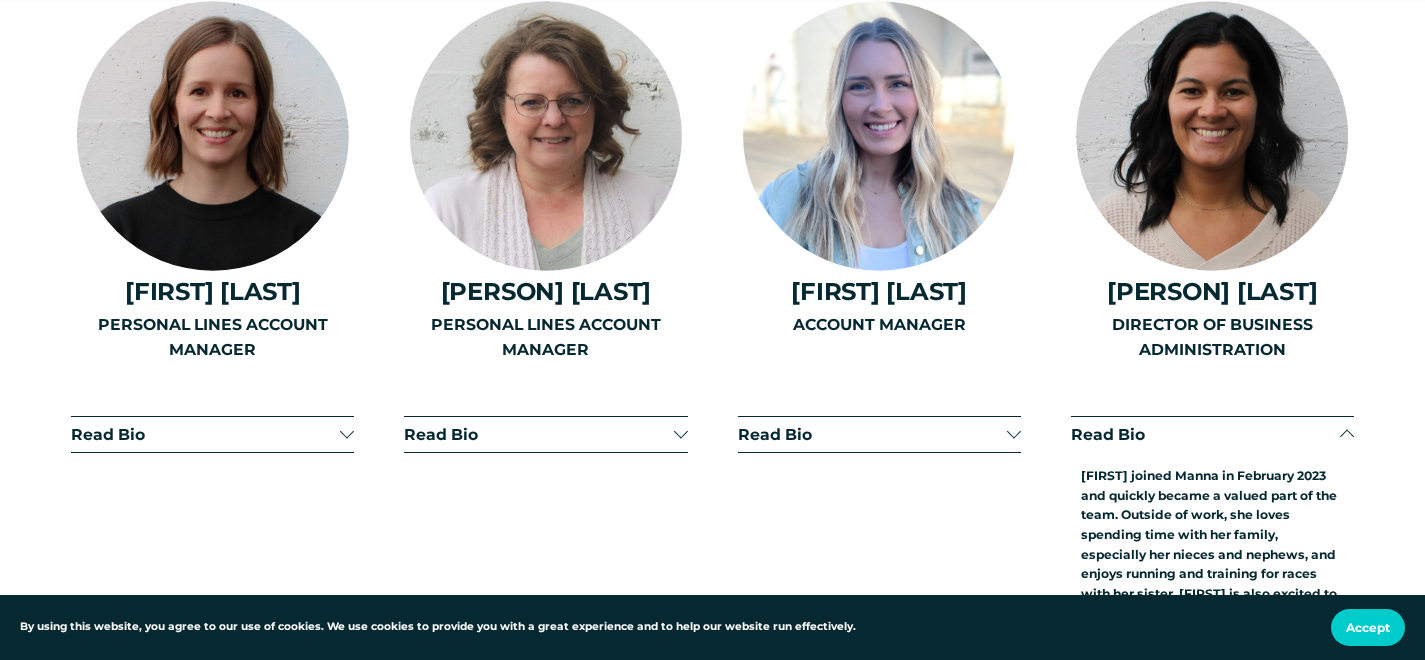 scroll, scrollTop: 6239, scrollLeft: 0, axis: vertical 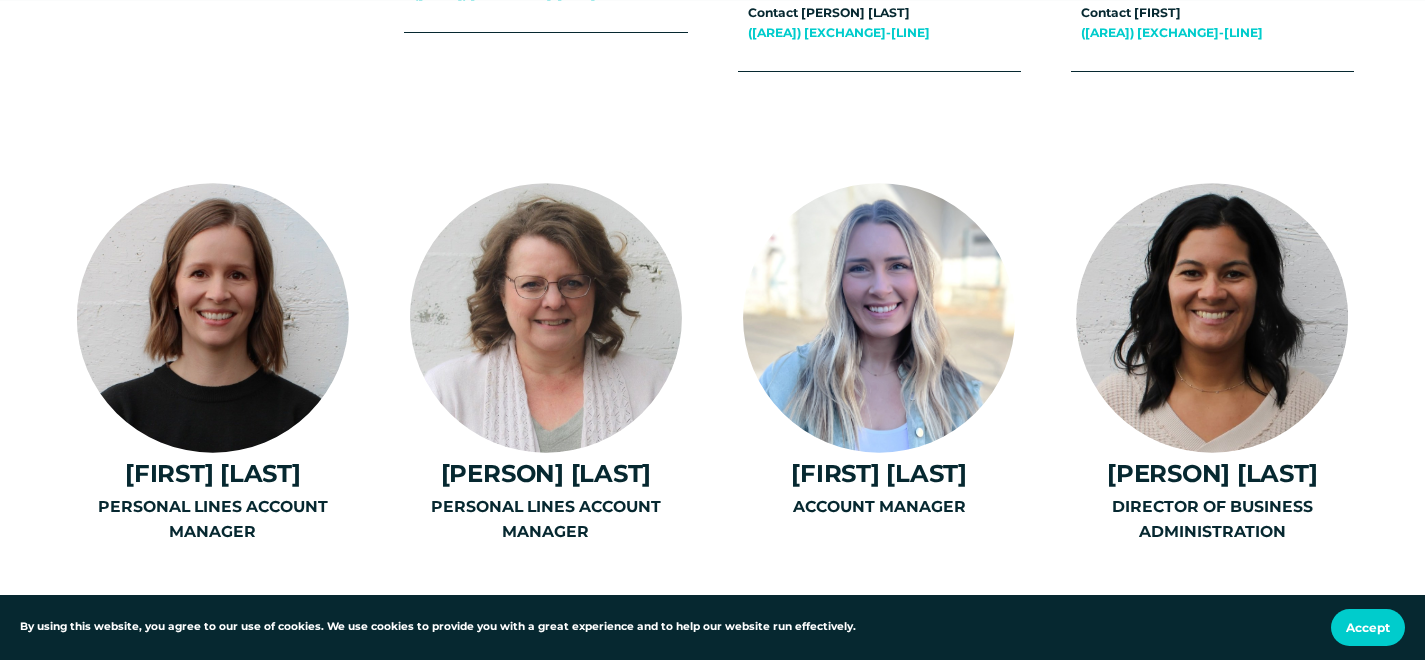 click on "Meet Our Team
Daniel Vander Kooi
CEO / FOUNDER" at bounding box center (712, -1226) 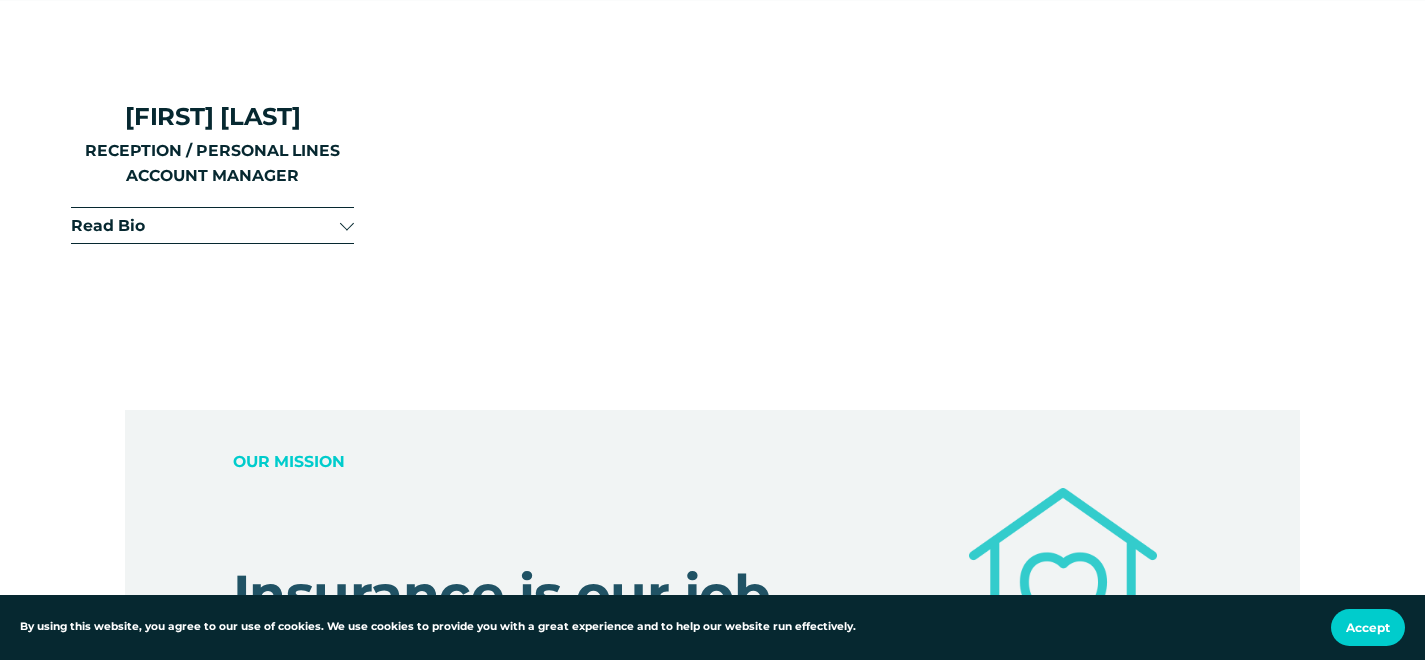 scroll, scrollTop: 5291, scrollLeft: 0, axis: vertical 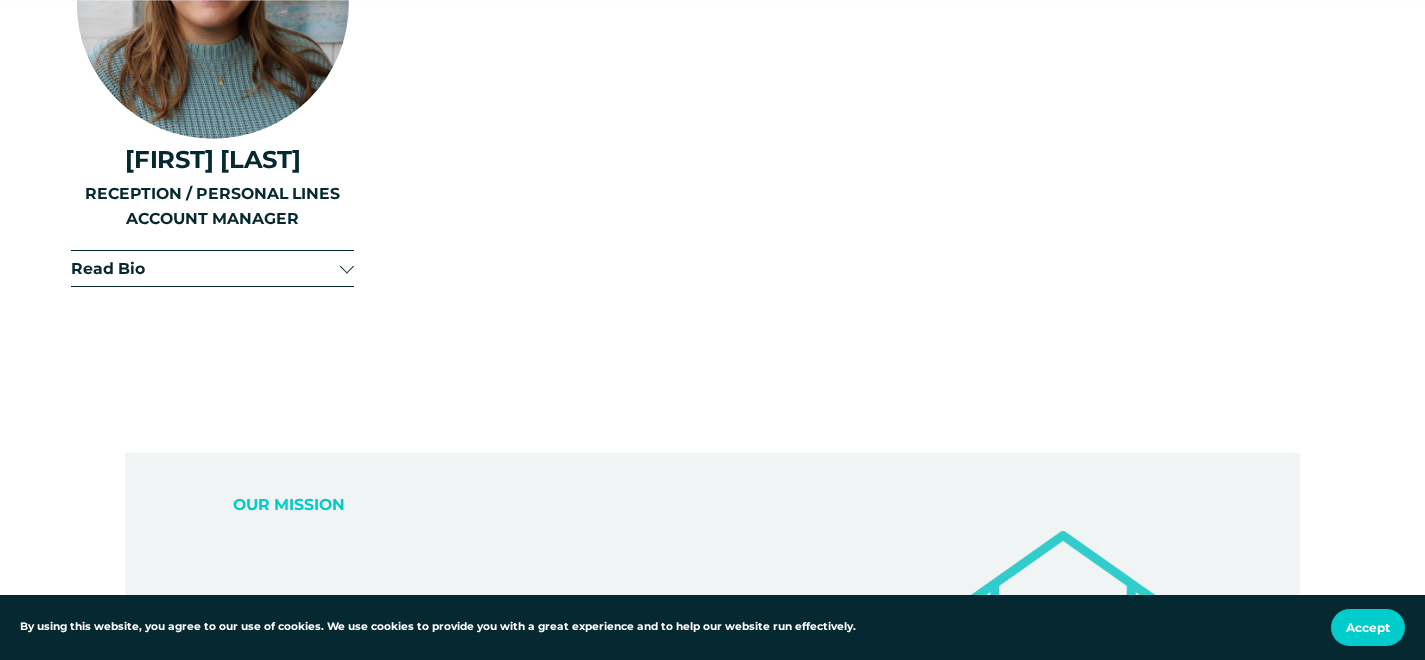 click at bounding box center [347, 266] 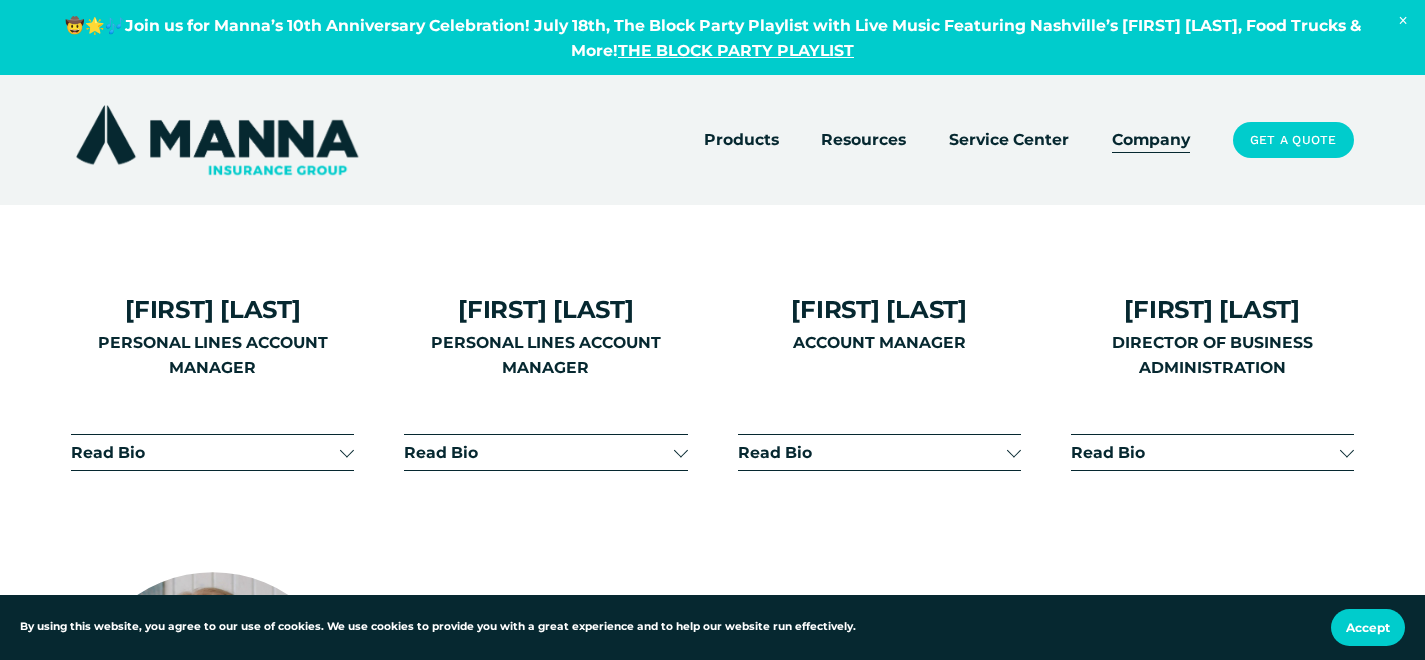 scroll, scrollTop: 4574, scrollLeft: 0, axis: vertical 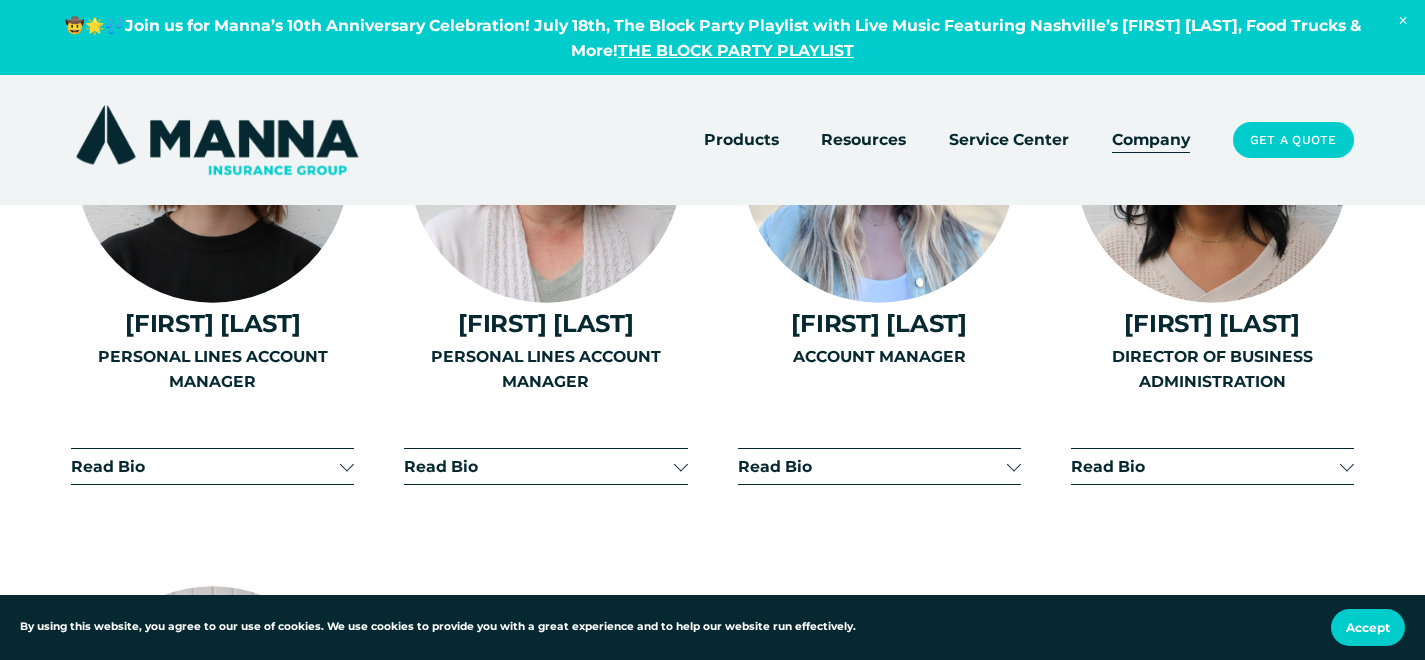 click on "PERSONAL LINES ACCOUNT MANAGER" at bounding box center [212, 409] 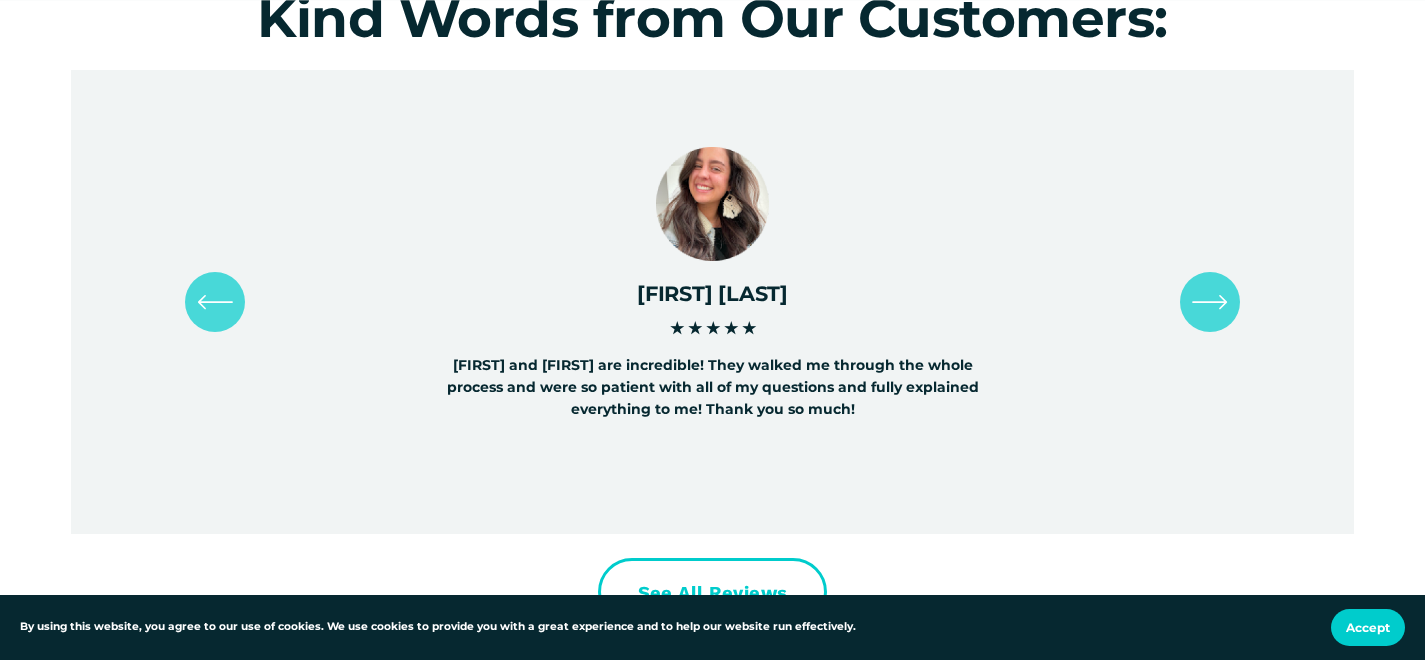 scroll, scrollTop: 8922, scrollLeft: 0, axis: vertical 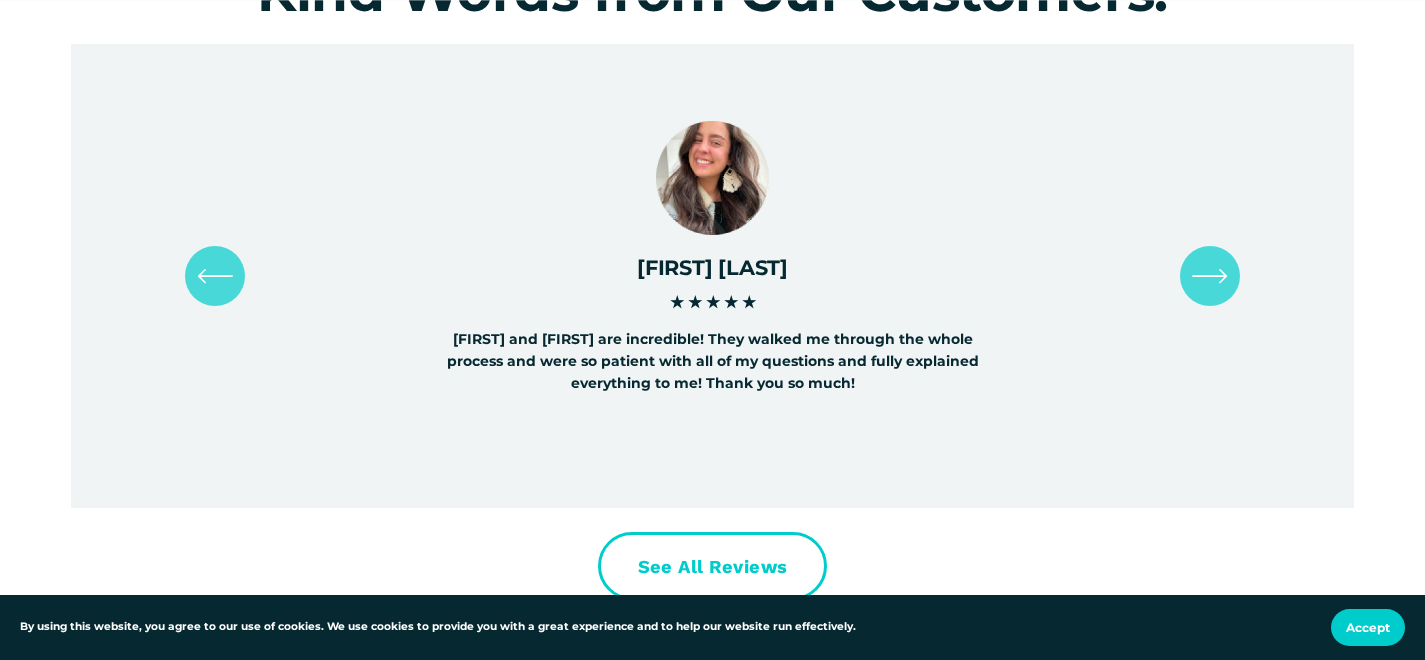 click 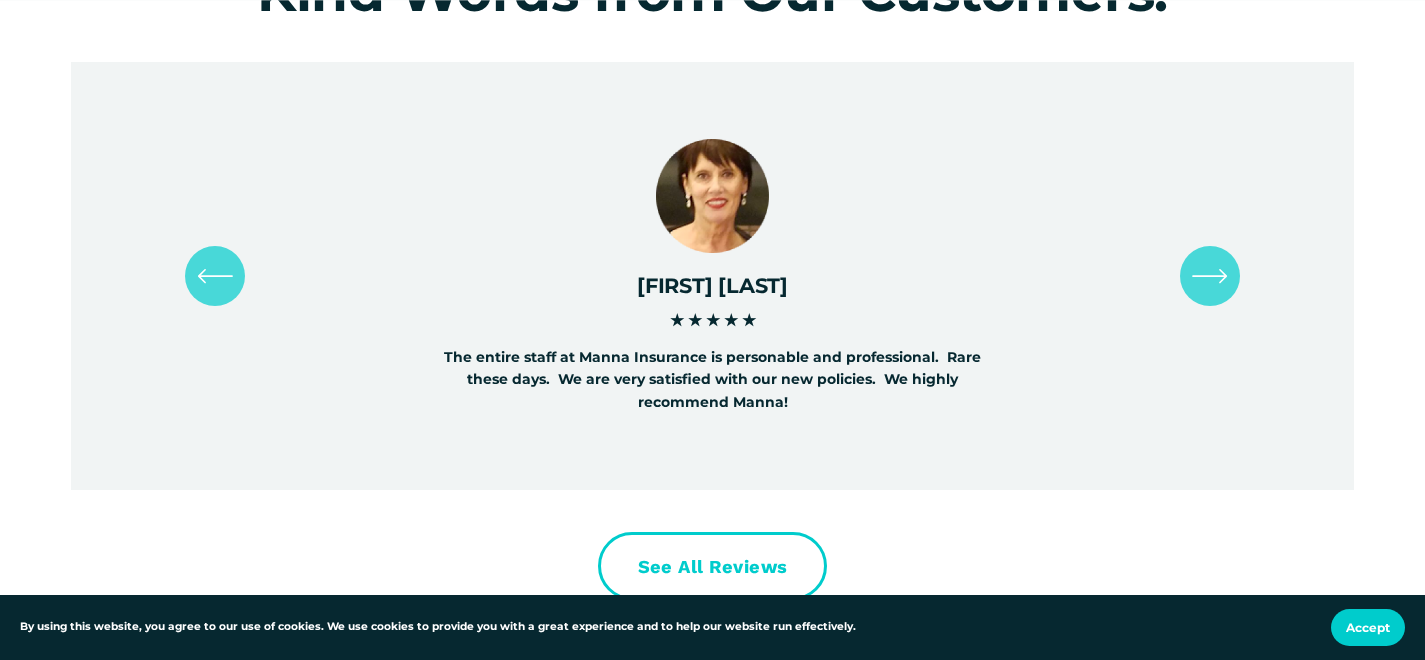 click 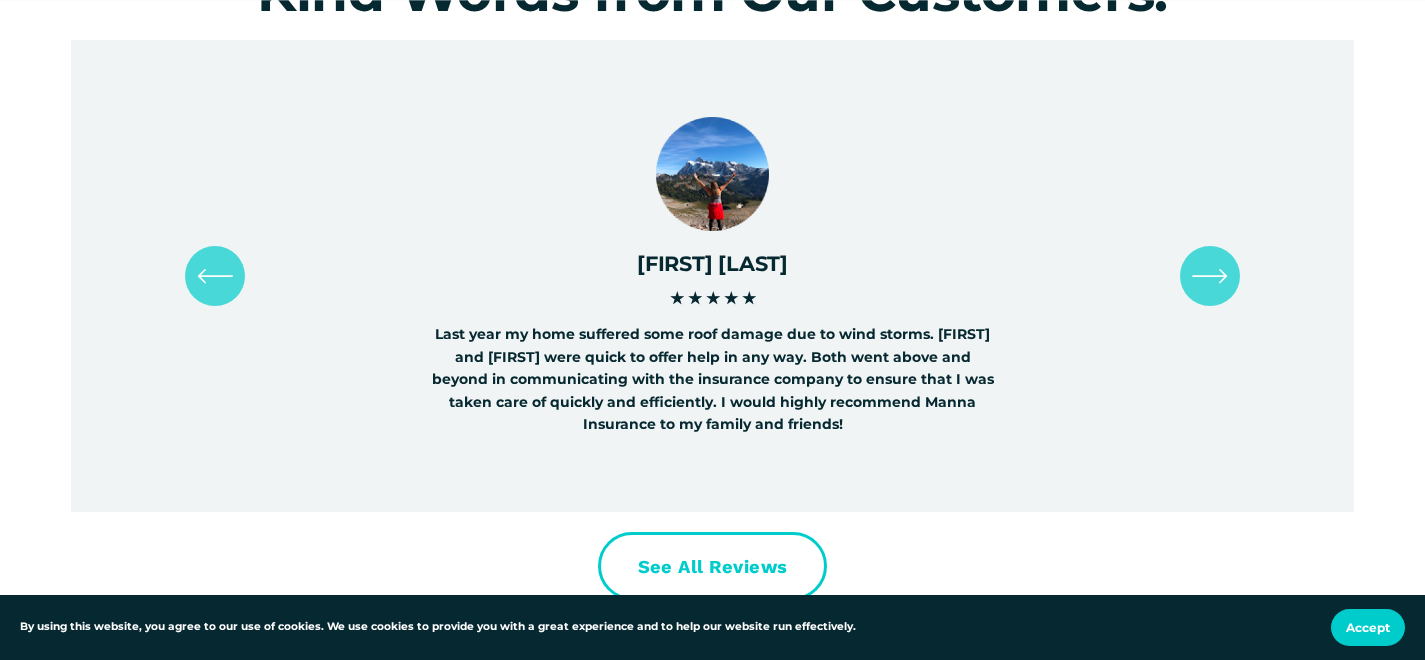 click 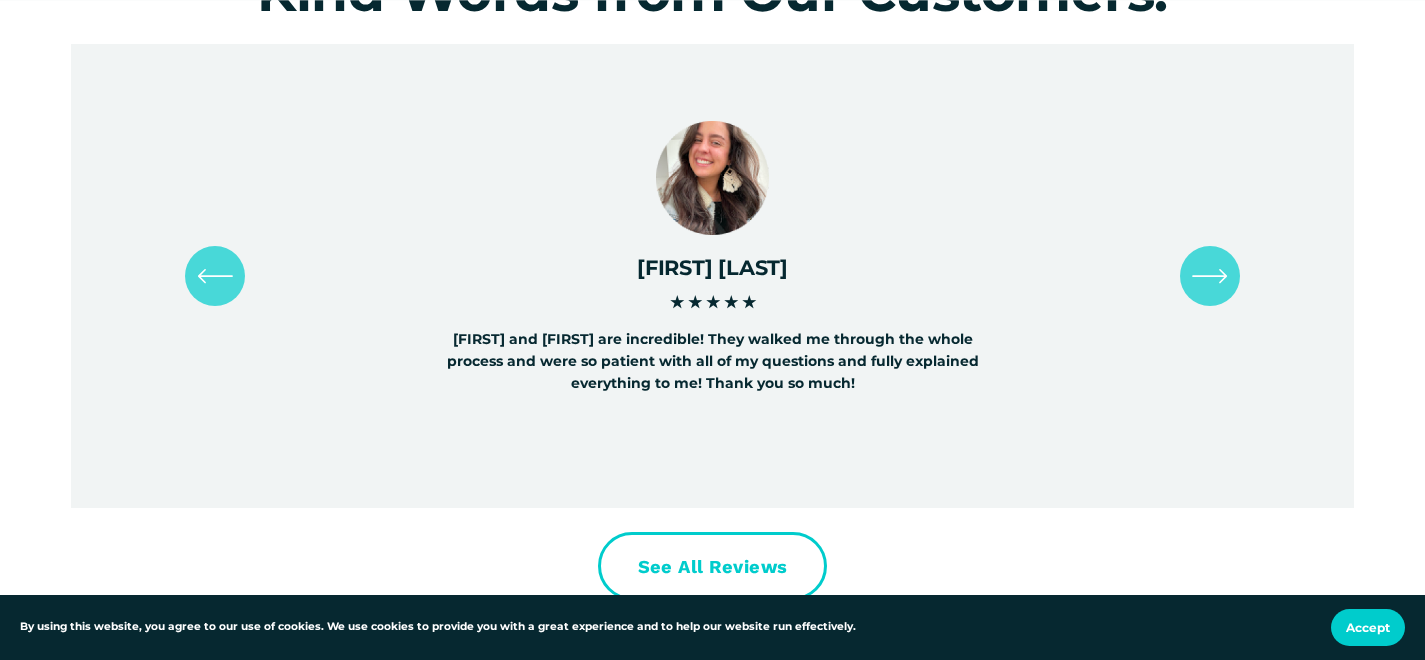 click 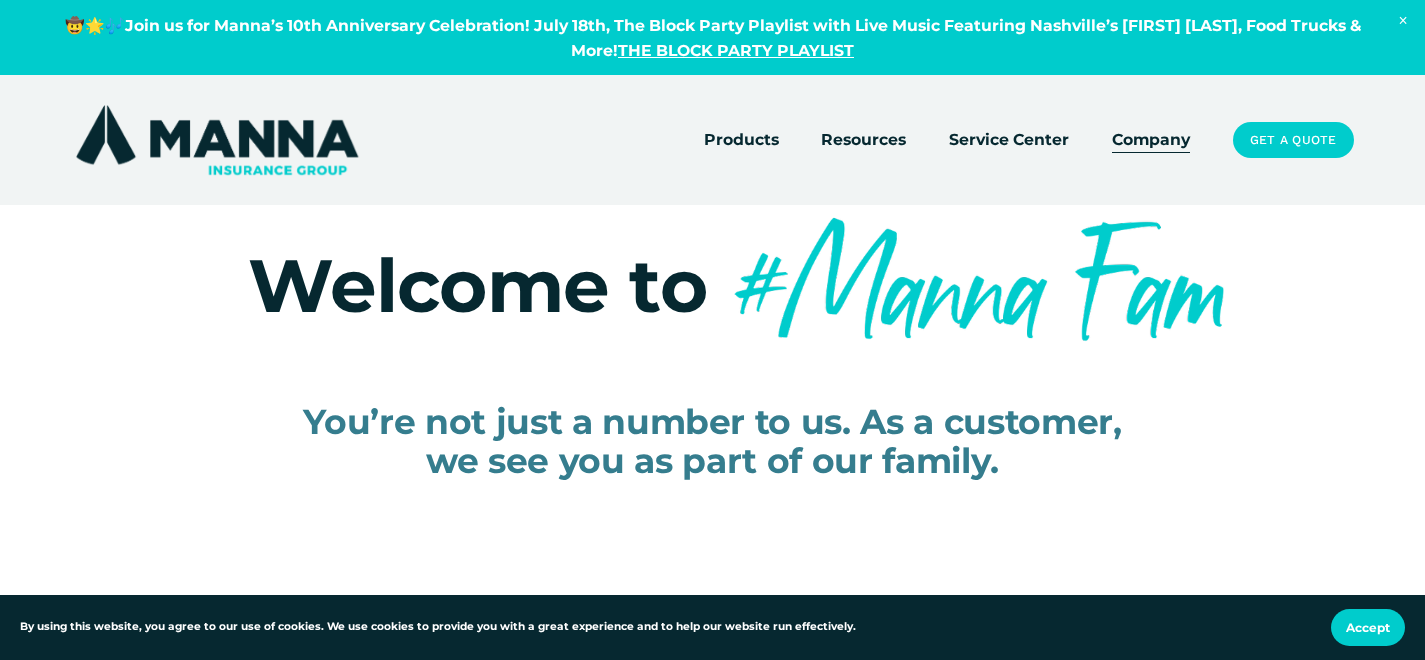 scroll, scrollTop: 0, scrollLeft: 0, axis: both 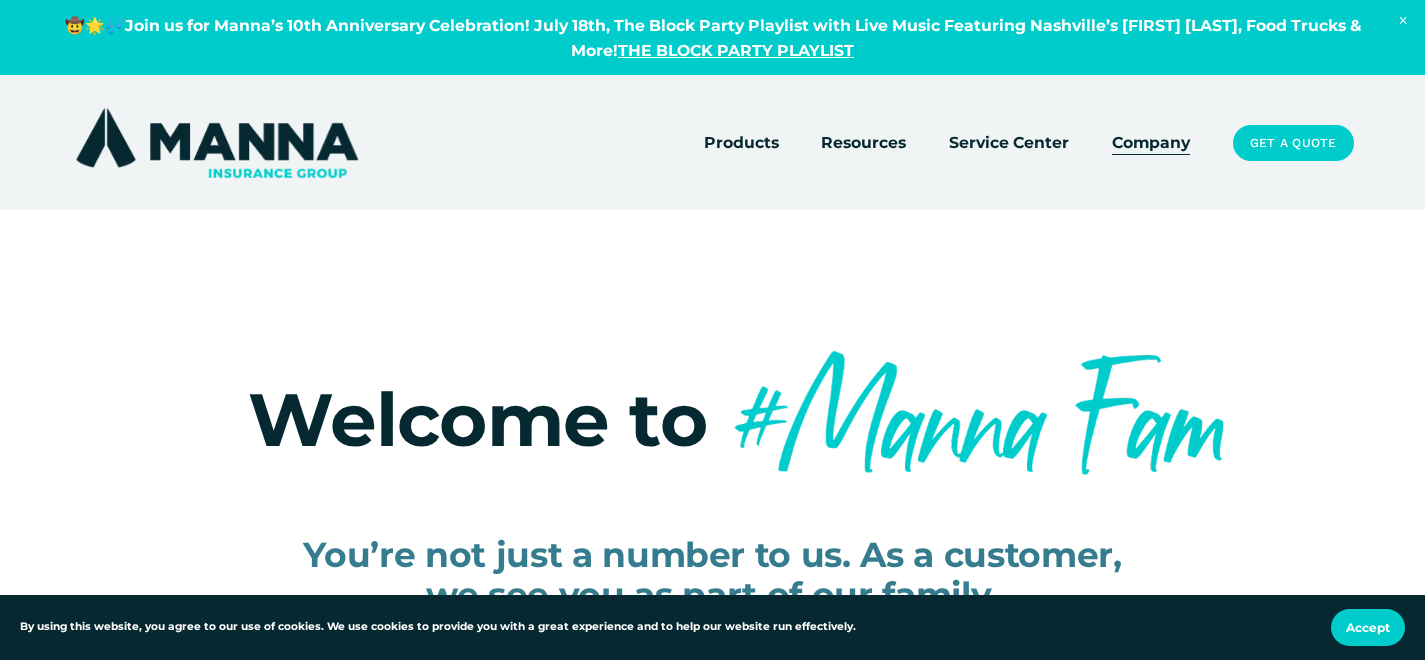 click on "THE BLOCK PARTY PLAYLIST" at bounding box center (736, 50) 